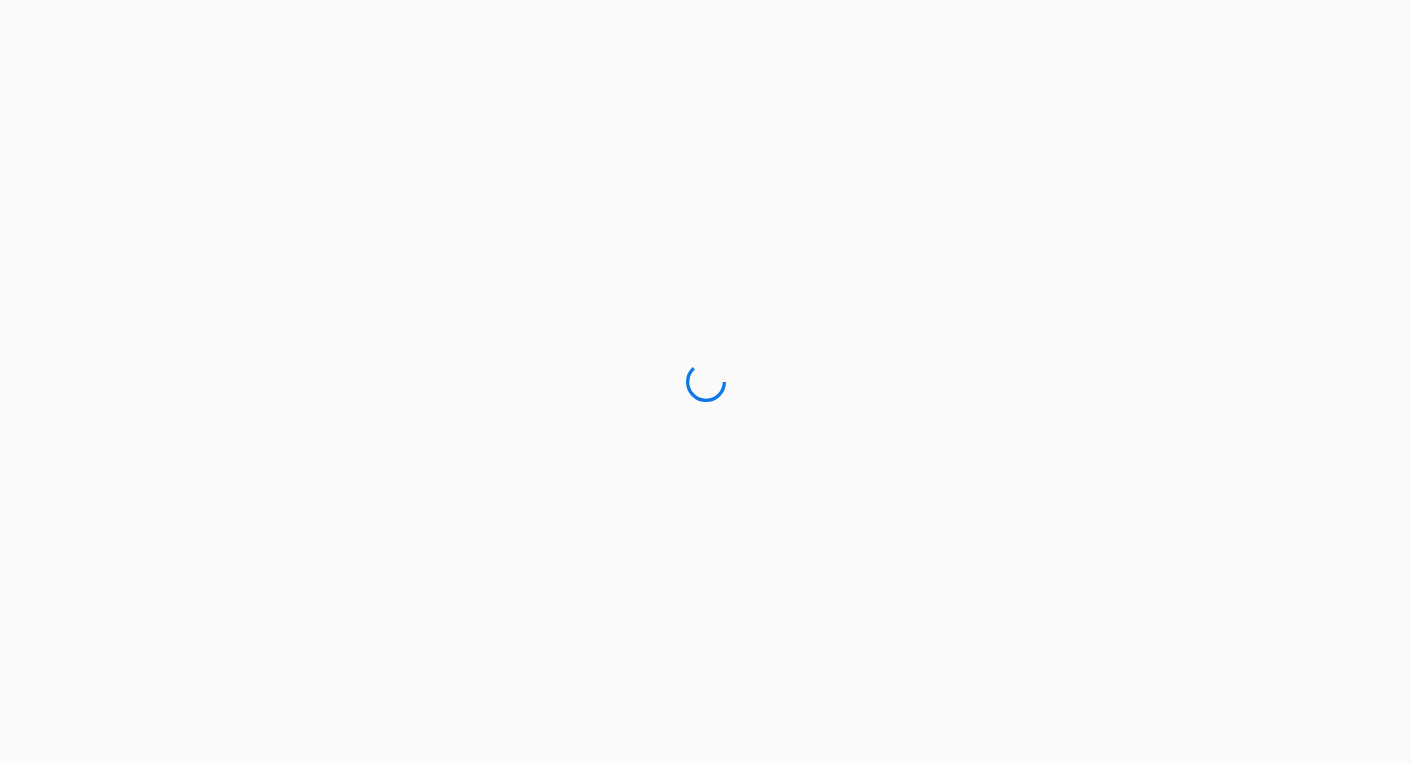 scroll, scrollTop: 0, scrollLeft: 0, axis: both 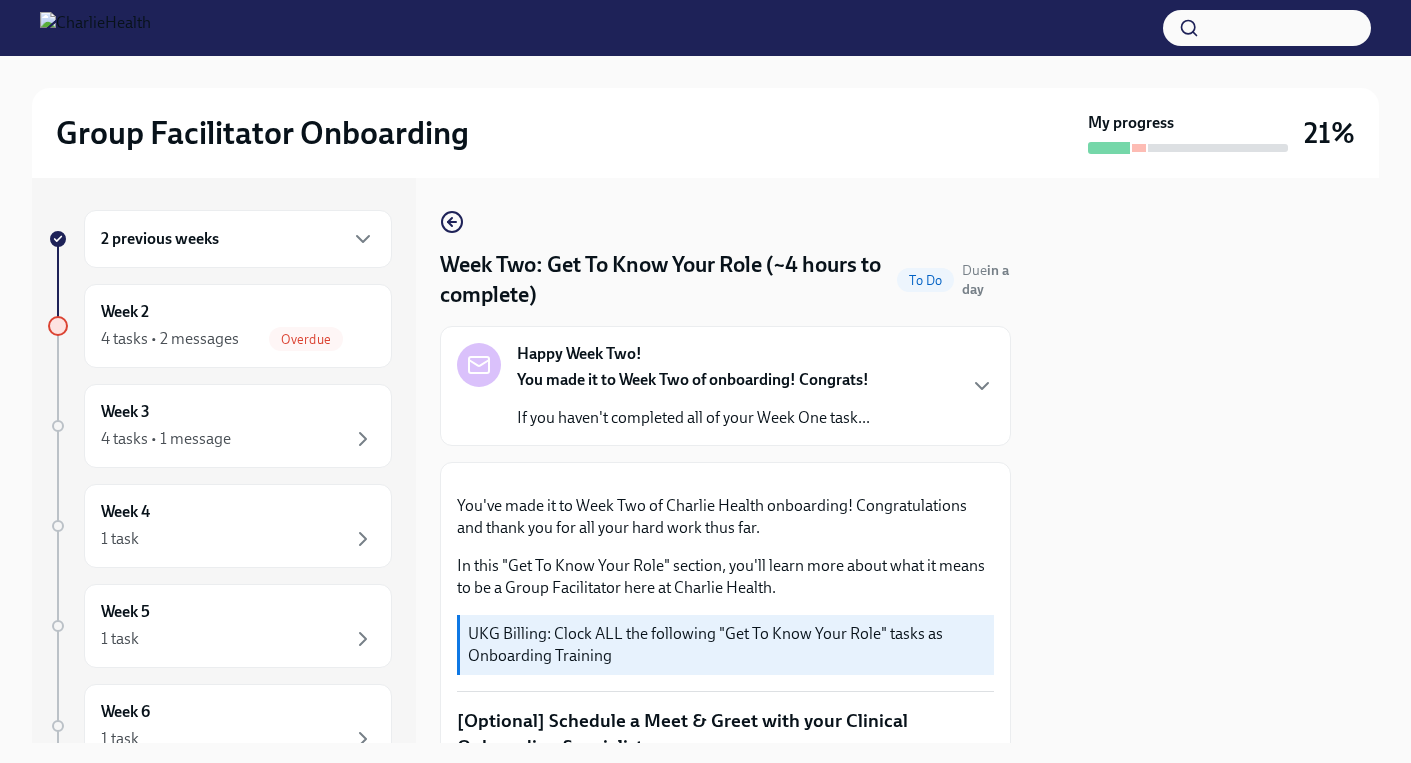 click at bounding box center (1207, 460) 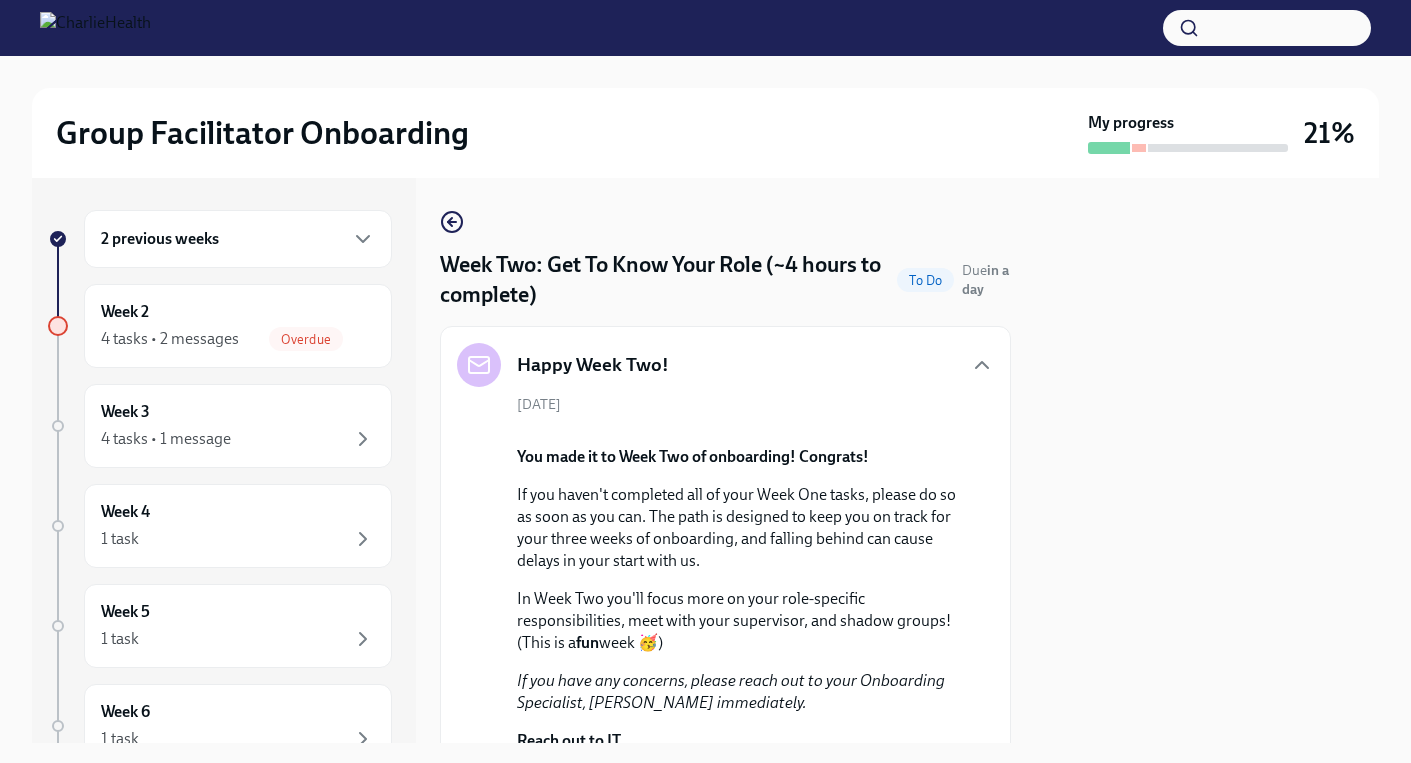click at bounding box center (1207, 460) 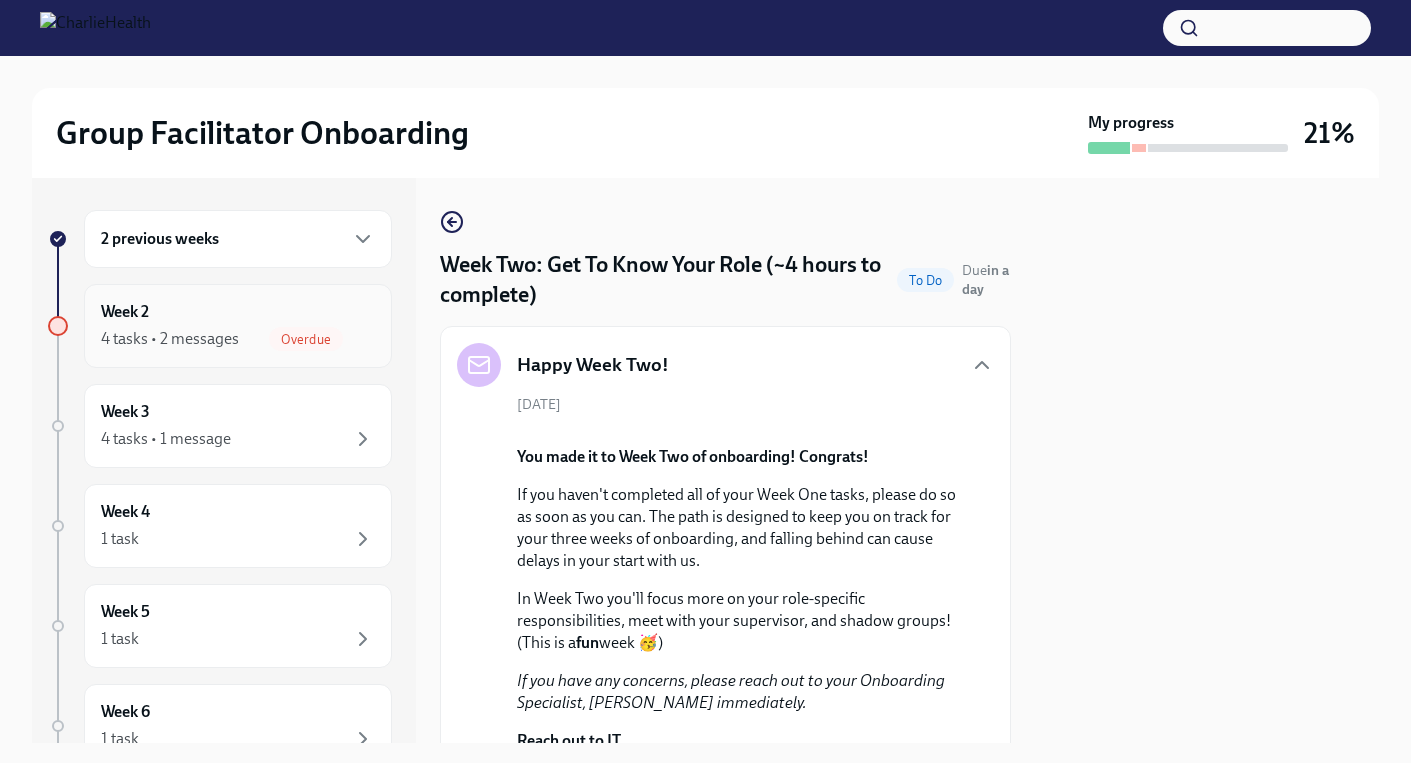 click on "4 tasks • 2 messages" at bounding box center [170, 339] 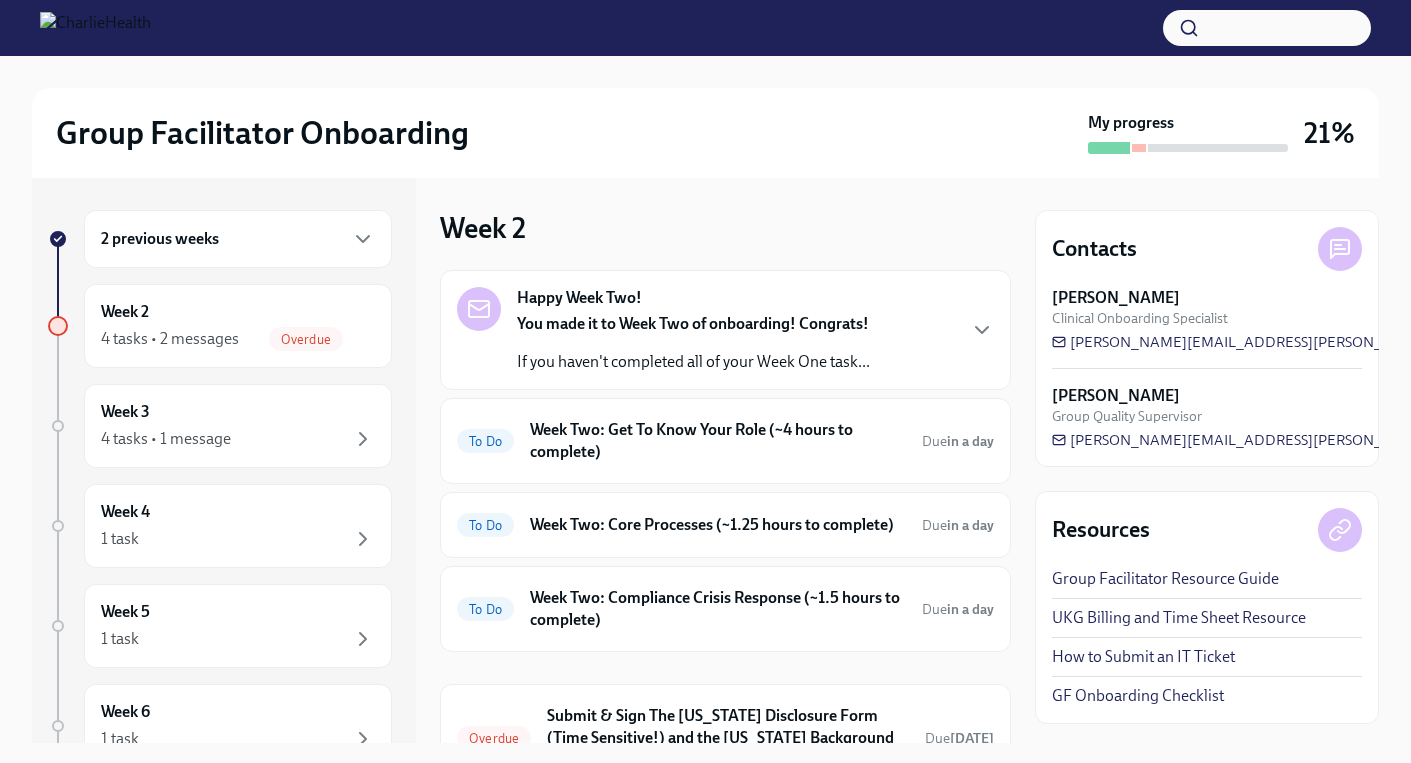click on "Week 2 Happy Week Two! You made it to Week Two of onboarding! Congrats!
If you haven't completed all of your Week One task... To Do Week Two: Get To Know Your Role (~4 hours to complete) Due  in a day To Do Week Two: Core Processes (~1.25 hours to complete) Due  in a day To Do Week Two: Compliance Crisis Response (~1.5 hours to complete) Due  in a day Overdue Submit & Sign The [US_STATE] Disclosure Form (Time Sensitive!) and the [US_STATE] Background Check Due  [DATE] Week Two Onboarding Recap! Happy [DATE]! Week Two of Charlie Health onboarding is wrapping up and you've proven to be an ALLSTA..." at bounding box center [725, 569] 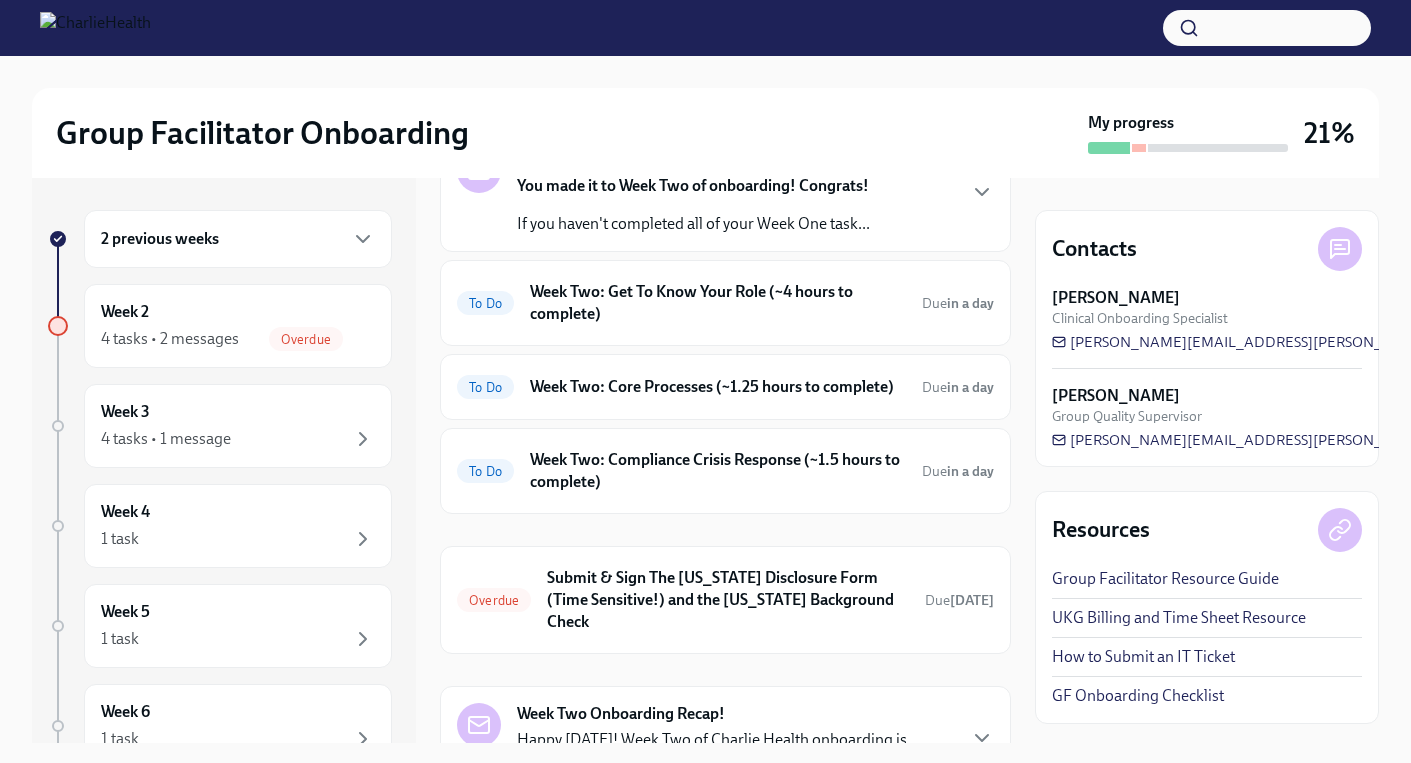 scroll, scrollTop: 160, scrollLeft: 0, axis: vertical 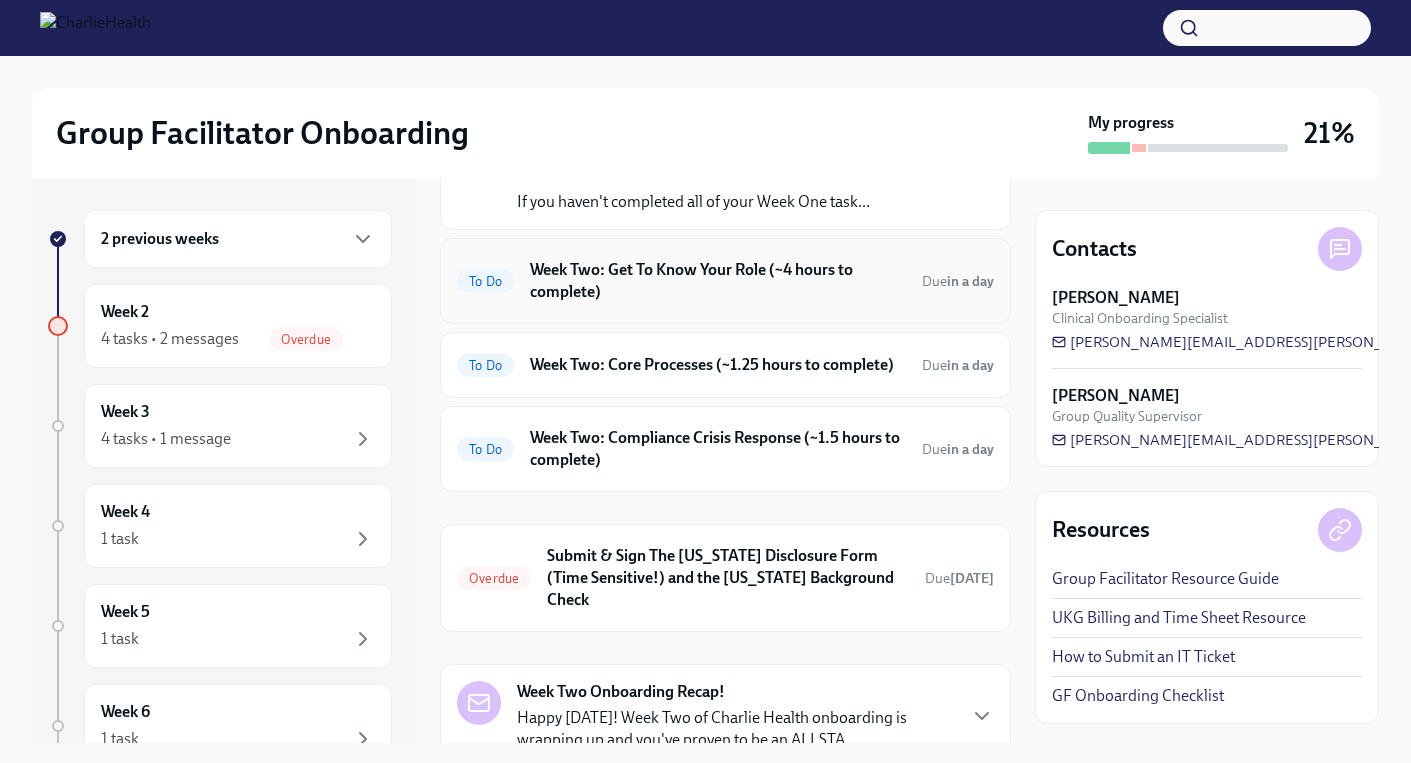 click on "Week Two: Get To Know Your Role (~4 hours to complete)" at bounding box center [718, 281] 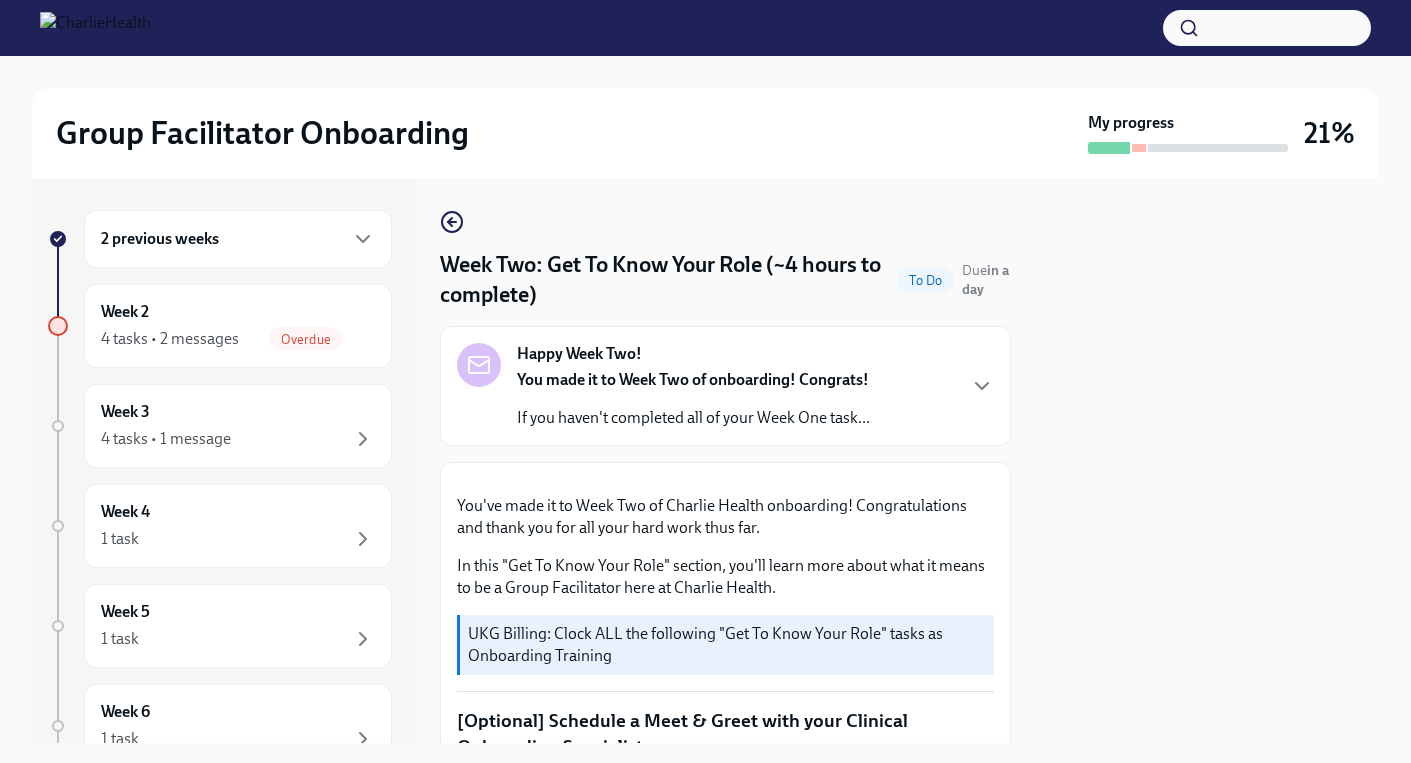 click on "Week Two: Get To Know Your Role (~4 hours to complete) To Do Due  in a day Happy Week Two! You made it to Week Two of onboarding! Congrats!
If you haven't completed all of your Week One task... You've made it to Week Two of Charlie Health onboarding! Congratulations and thank you for all your hard work thus far.
In this "Get To Know Your Role" section, you'll learn more about what it means to be a Group Facilitator here at Charlie Health. UKG Billing: Clock ALL the following "Get To Know Your Role" tasks as Onboarding Training [Optional] Schedule a Meet & Greet with your Clinical Onboarding Specialist At this point, you might have some questions about your role, the onboarding process, or are just feeling the need to connect with someone in-person!
Feel free to schedule an optional Meet & Greet with your Clinical Onboarding Specialist, [PERSON_NAME], via their Calendly: [URL][DOMAIN_NAME] Complete Docebo Courses
How To Be A Successful Group Facilitator
🎓
OKTA" at bounding box center [725, 460] 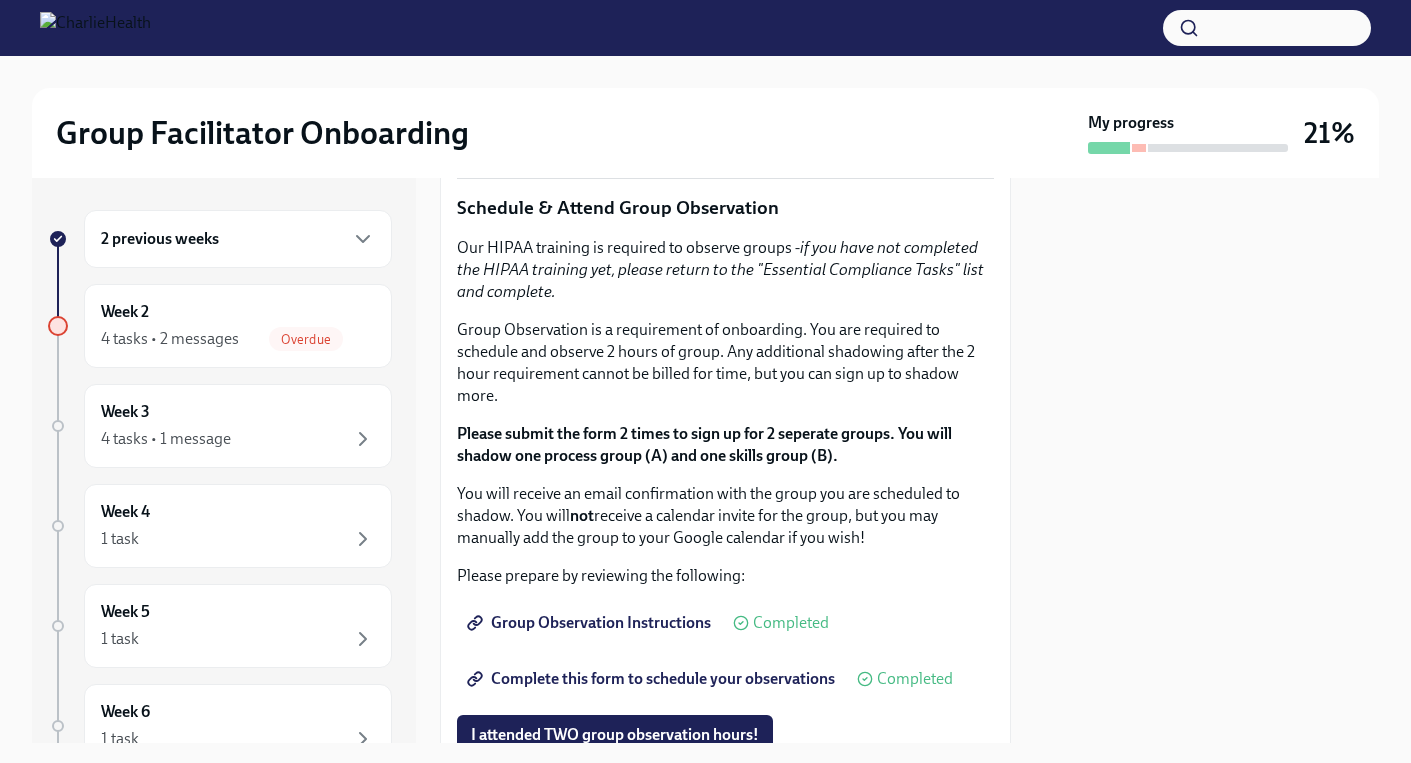 scroll, scrollTop: 1080, scrollLeft: 0, axis: vertical 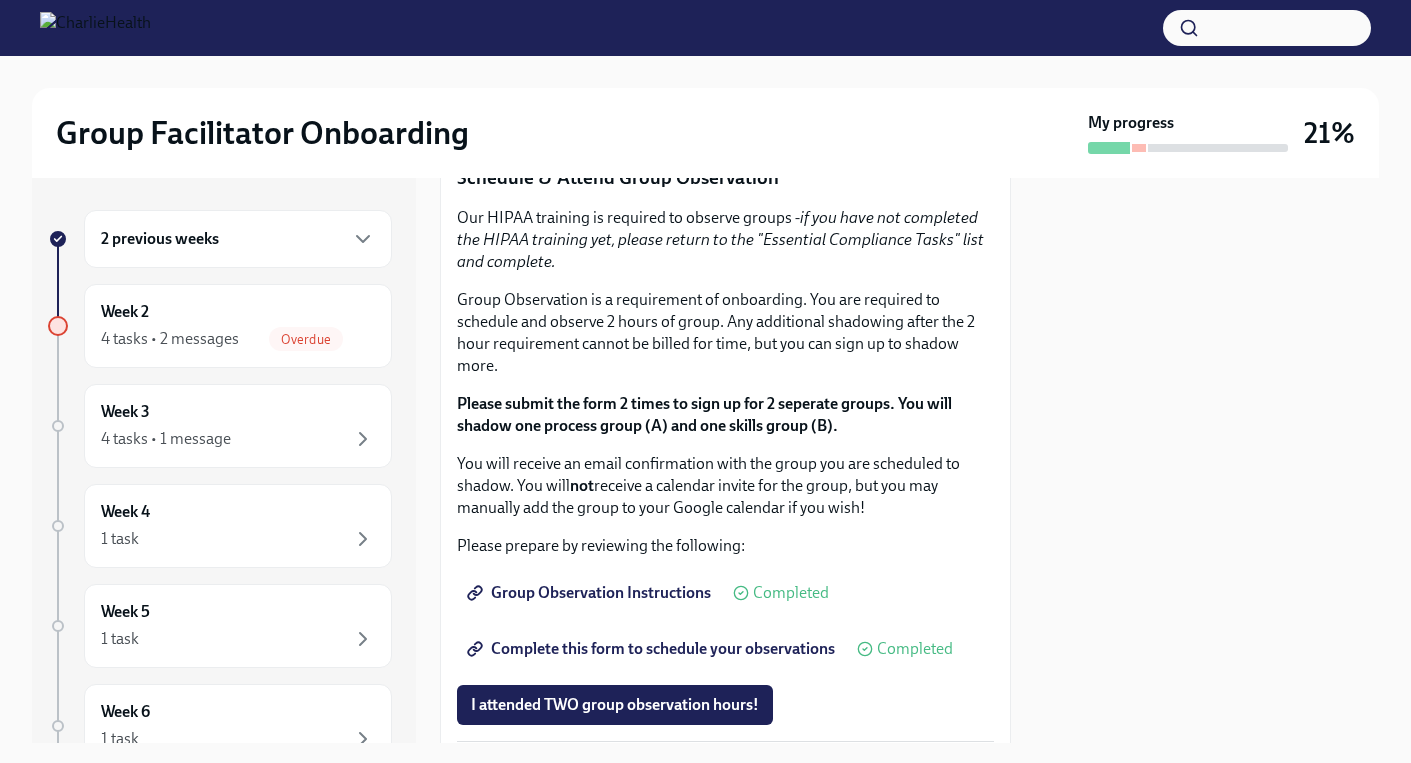 click on "How To Be A Successful Group Facilitator" at bounding box center (745, -55) 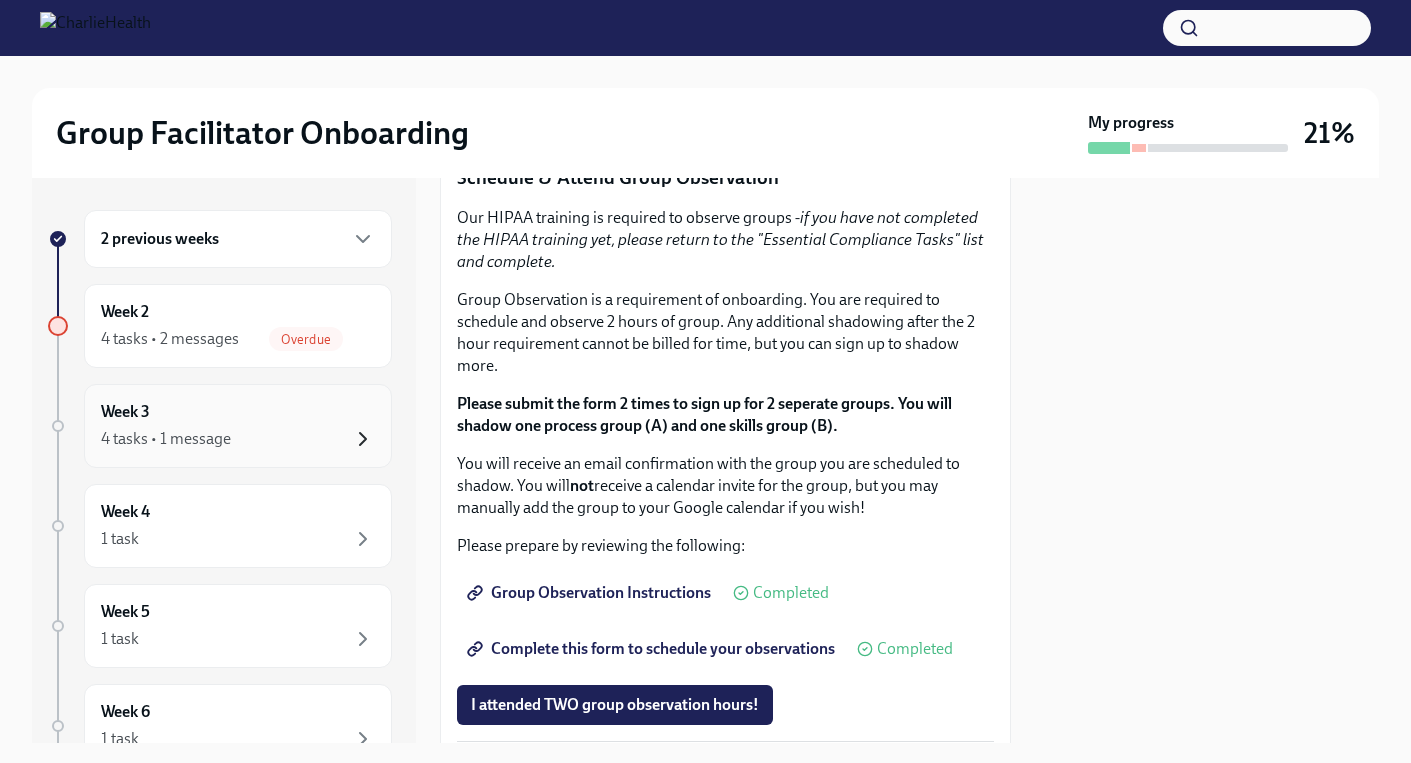 click 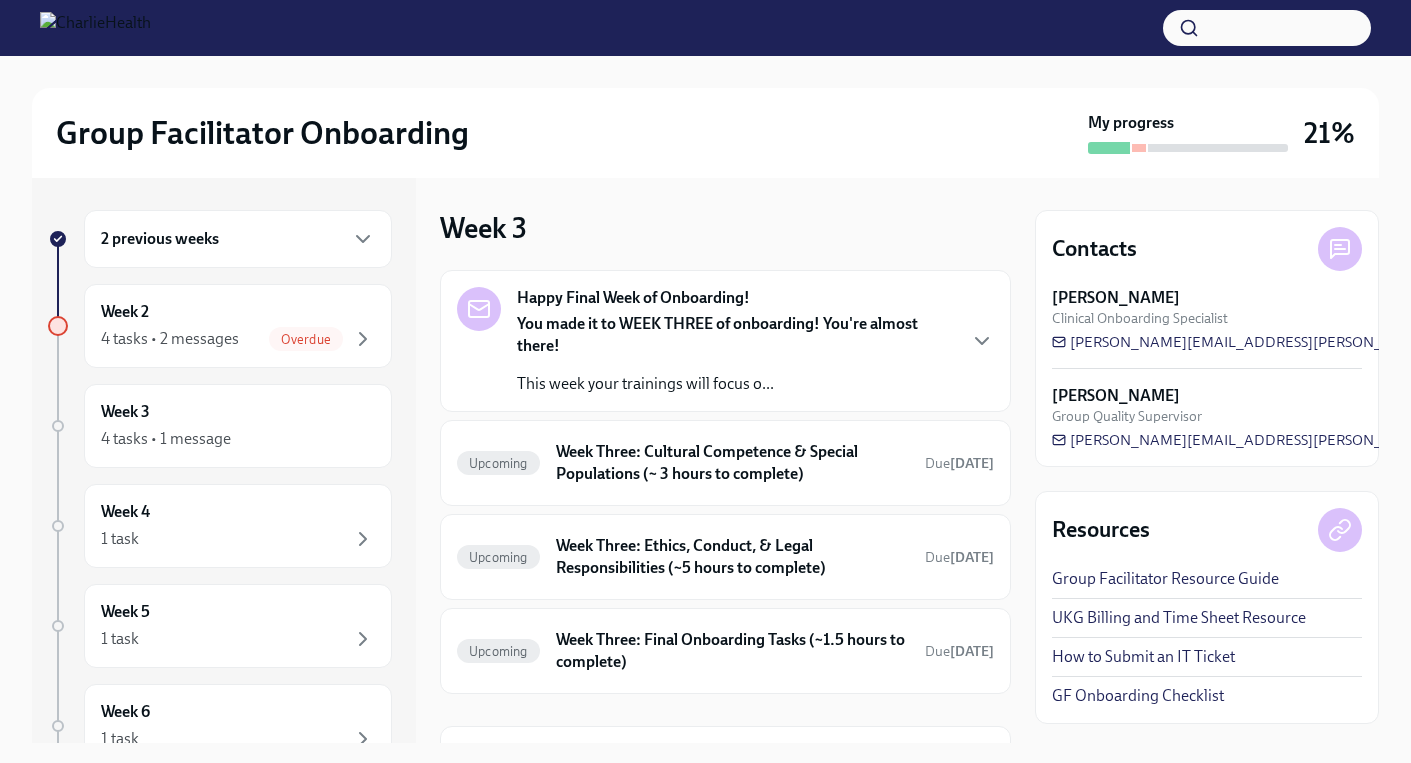 click on "Week 3 Happy Final Week of Onboarding! You made it to WEEK THREE of onboarding! You're almost there!
This week your trainings will focus o... Upcoming Week Three: Cultural Competence & Special Populations (~ 3 hours to complete) Due  [DATE] Upcoming Week Three: Ethics, Conduct, & Legal Responsibilities (~5 hours to complete) Due  [DATE] Upcoming Week Three: Final Onboarding Tasks (~1.5 hours to complete) Due  [DATE] Upcoming Provide the FBI Clearance Letter for [US_STATE] Due  [DATE]" at bounding box center (725, 460) 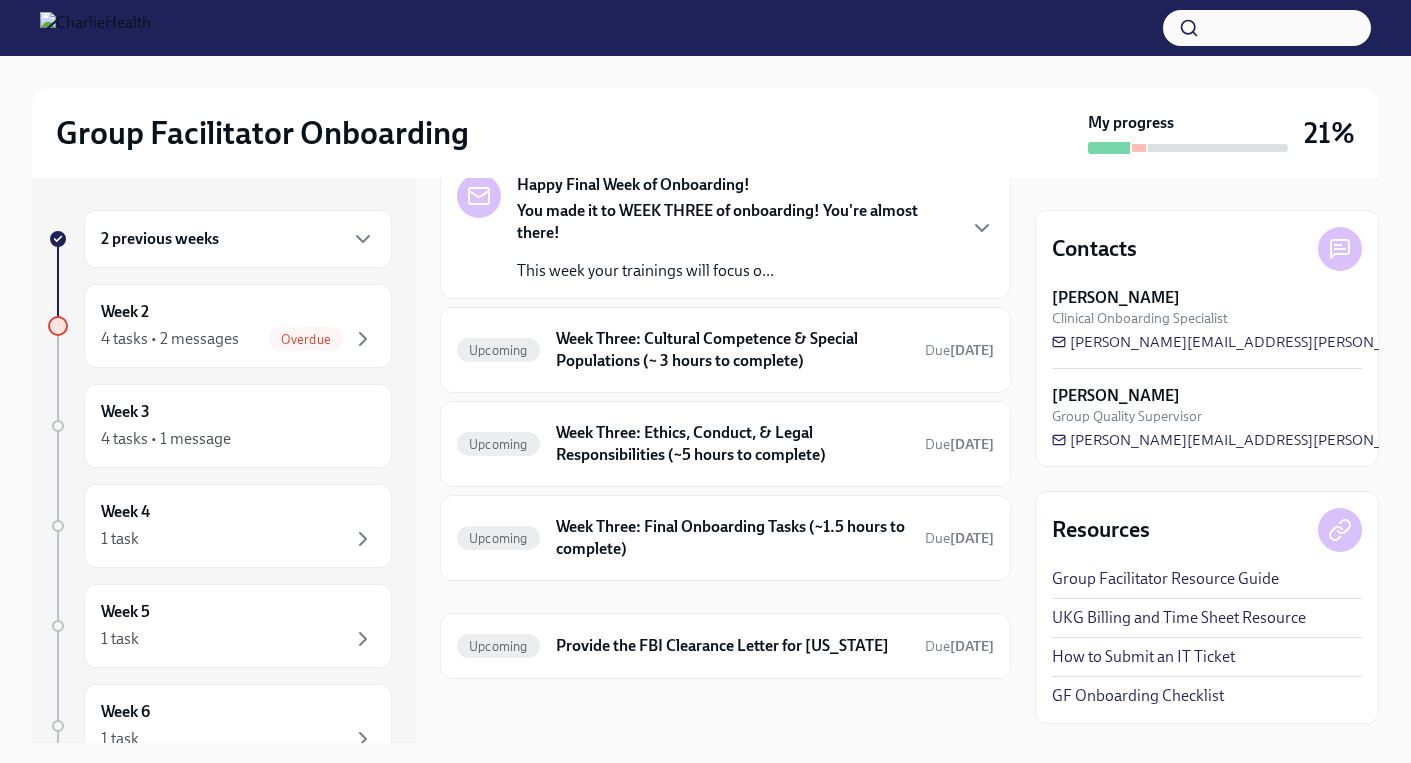 scroll, scrollTop: 133, scrollLeft: 0, axis: vertical 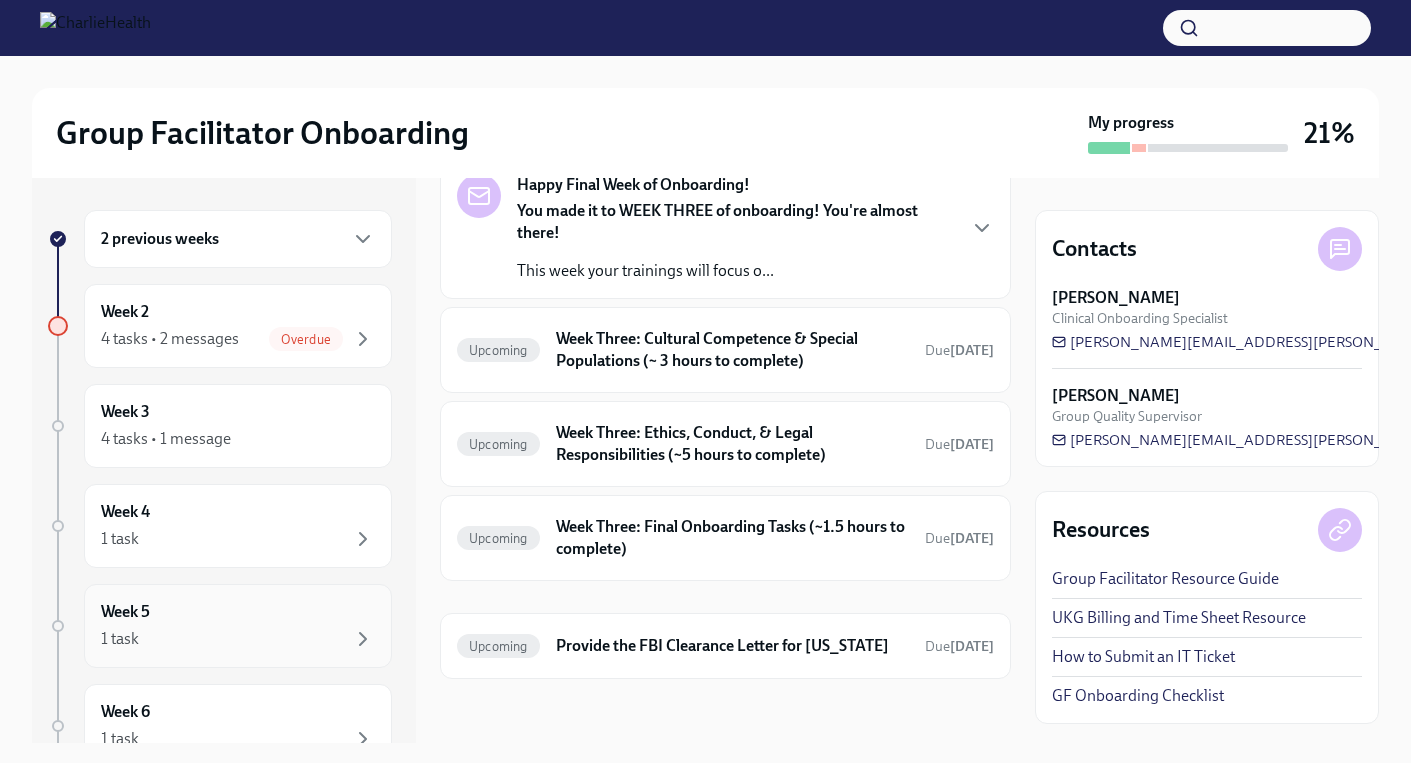 click on "Week 5 1 task" at bounding box center (238, 626) 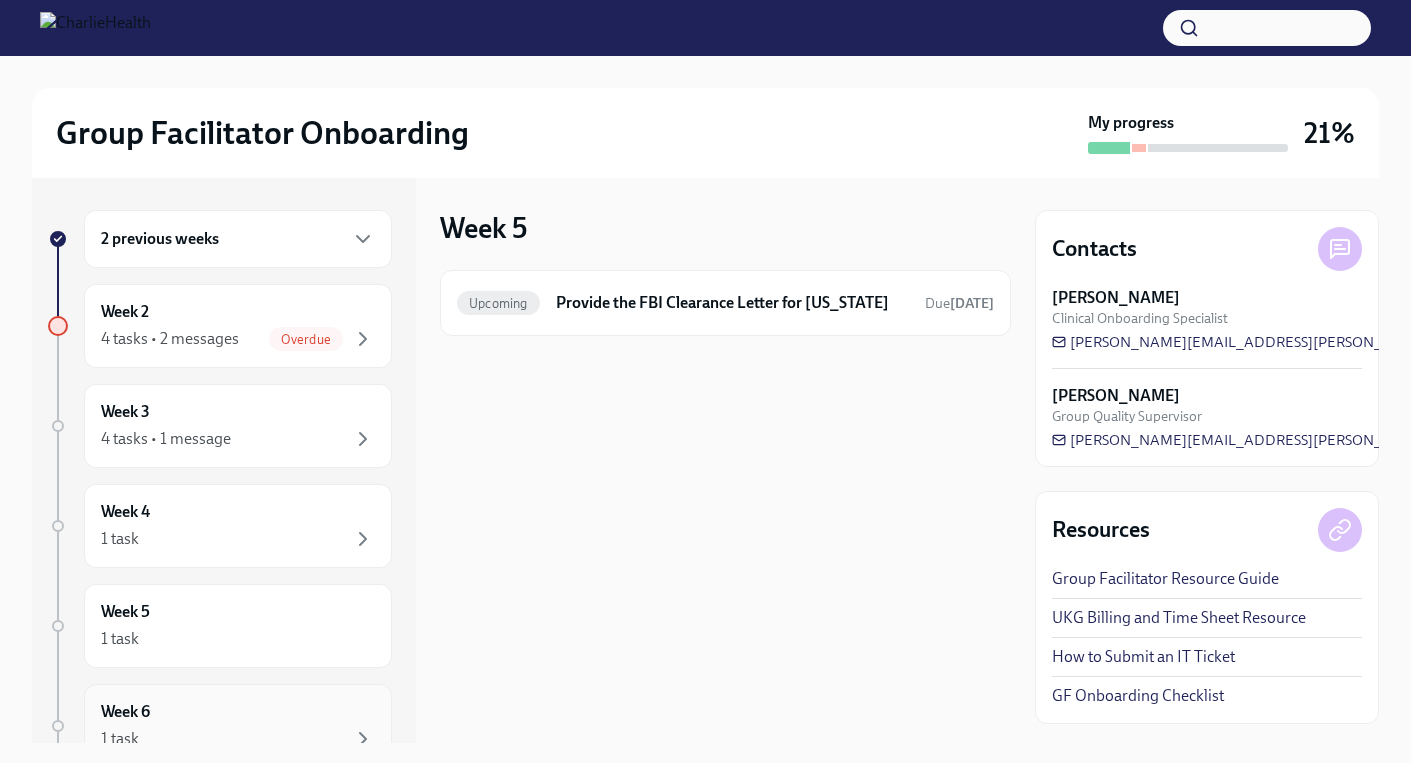 click on "Week 6 1 task" at bounding box center (238, 726) 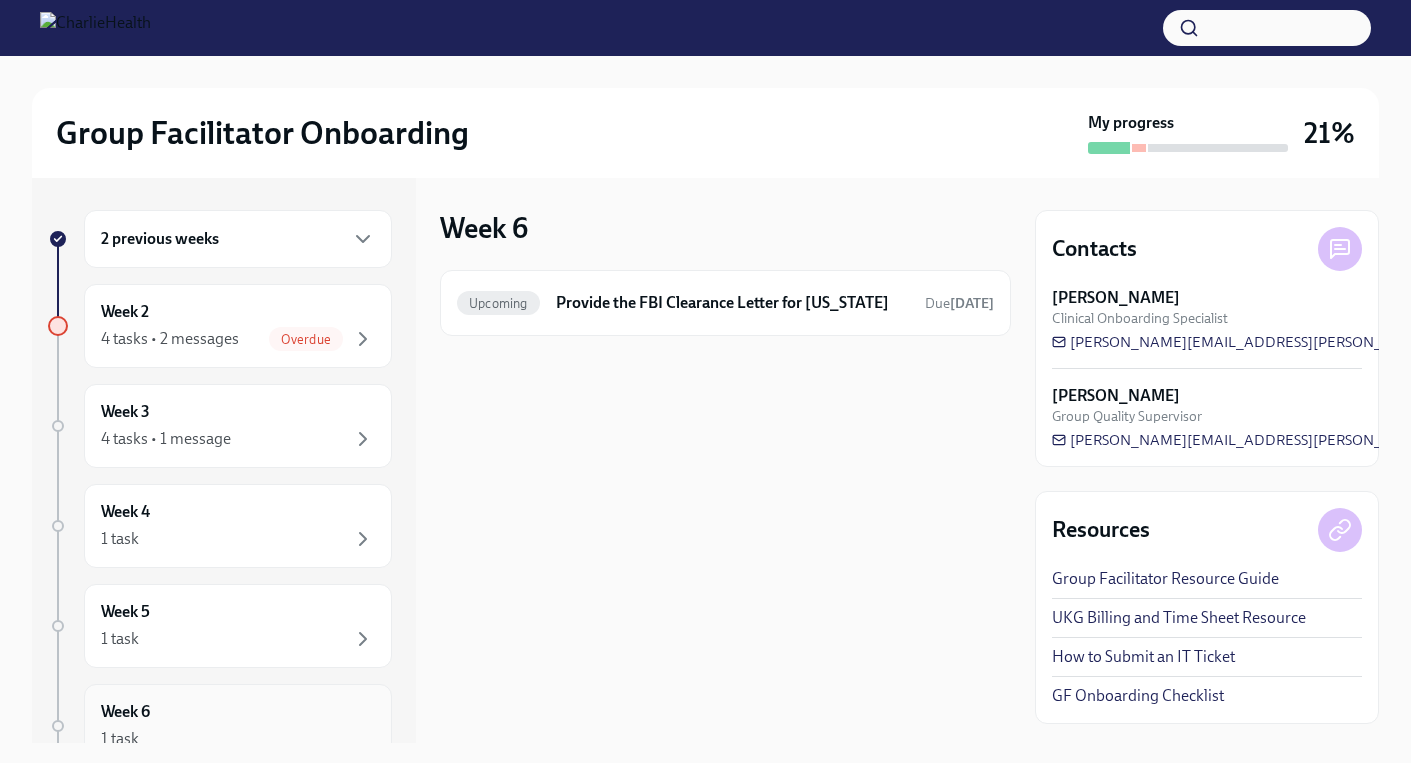 click on "Week 6 1 task" at bounding box center [238, 726] 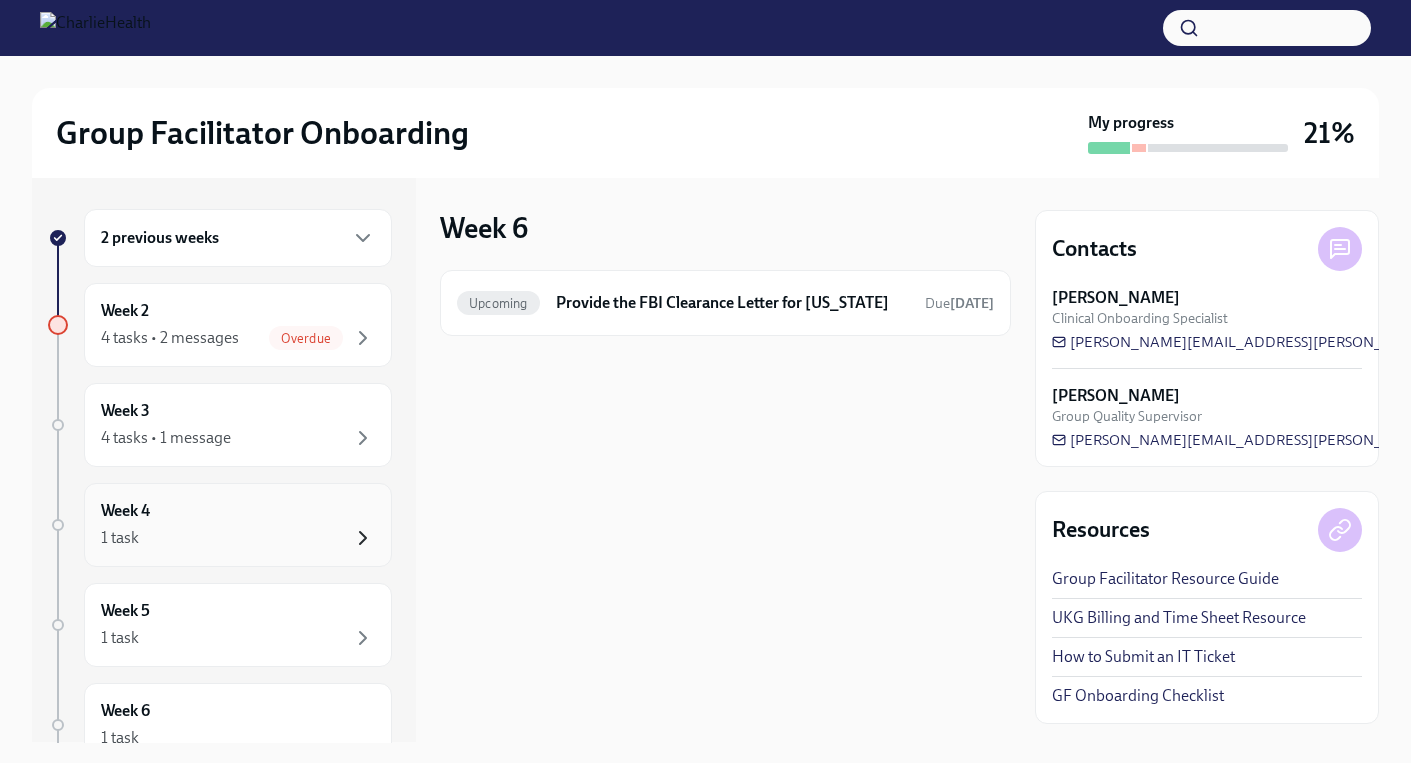 scroll, scrollTop: 0, scrollLeft: 0, axis: both 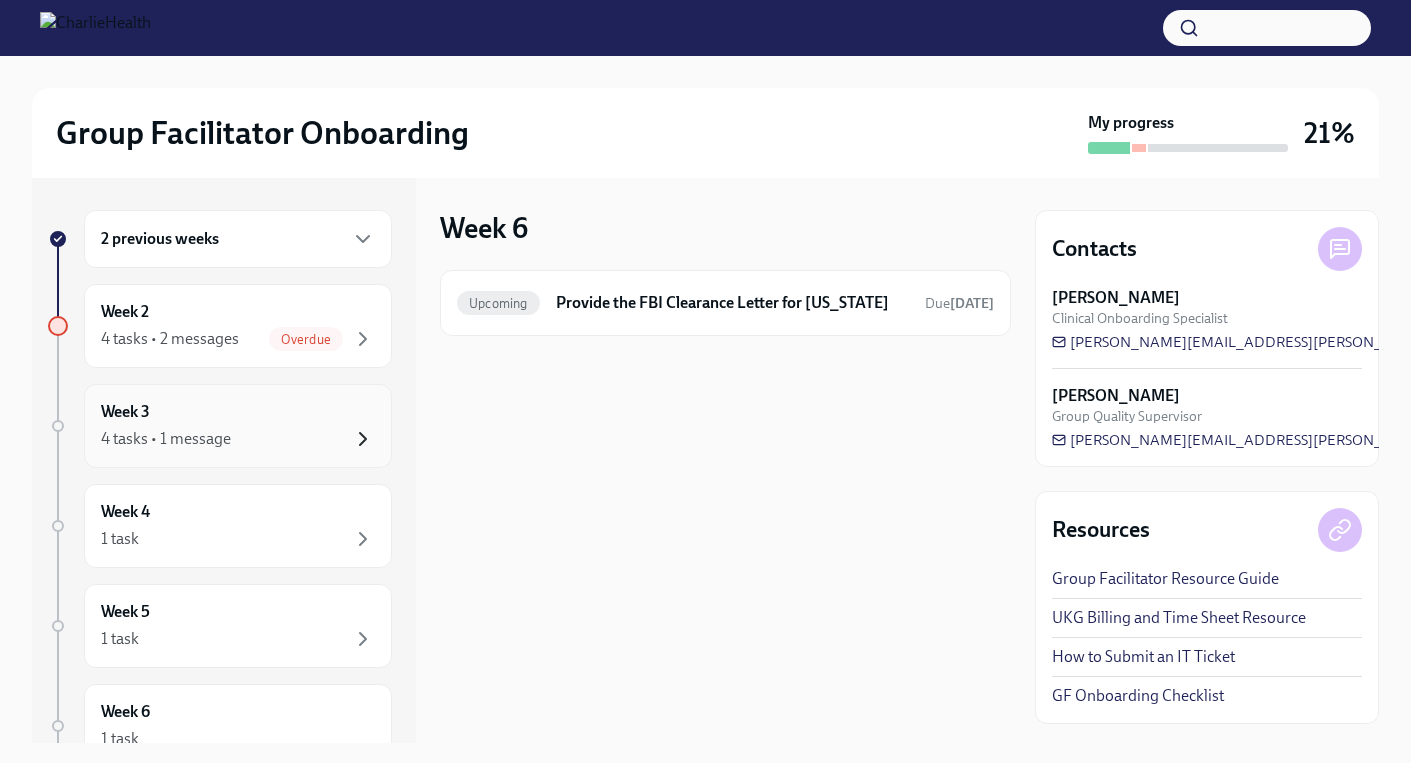 click 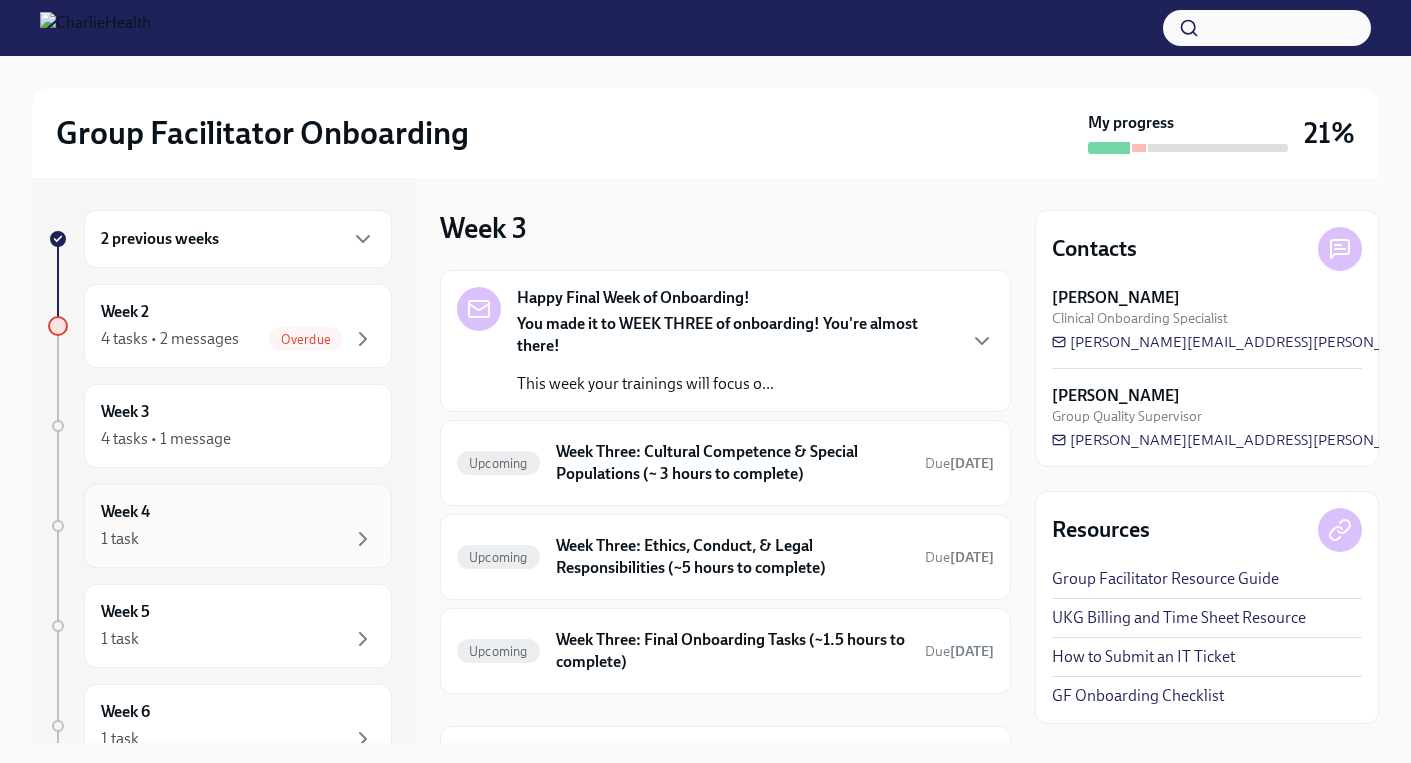 click on "1 task" at bounding box center (238, 539) 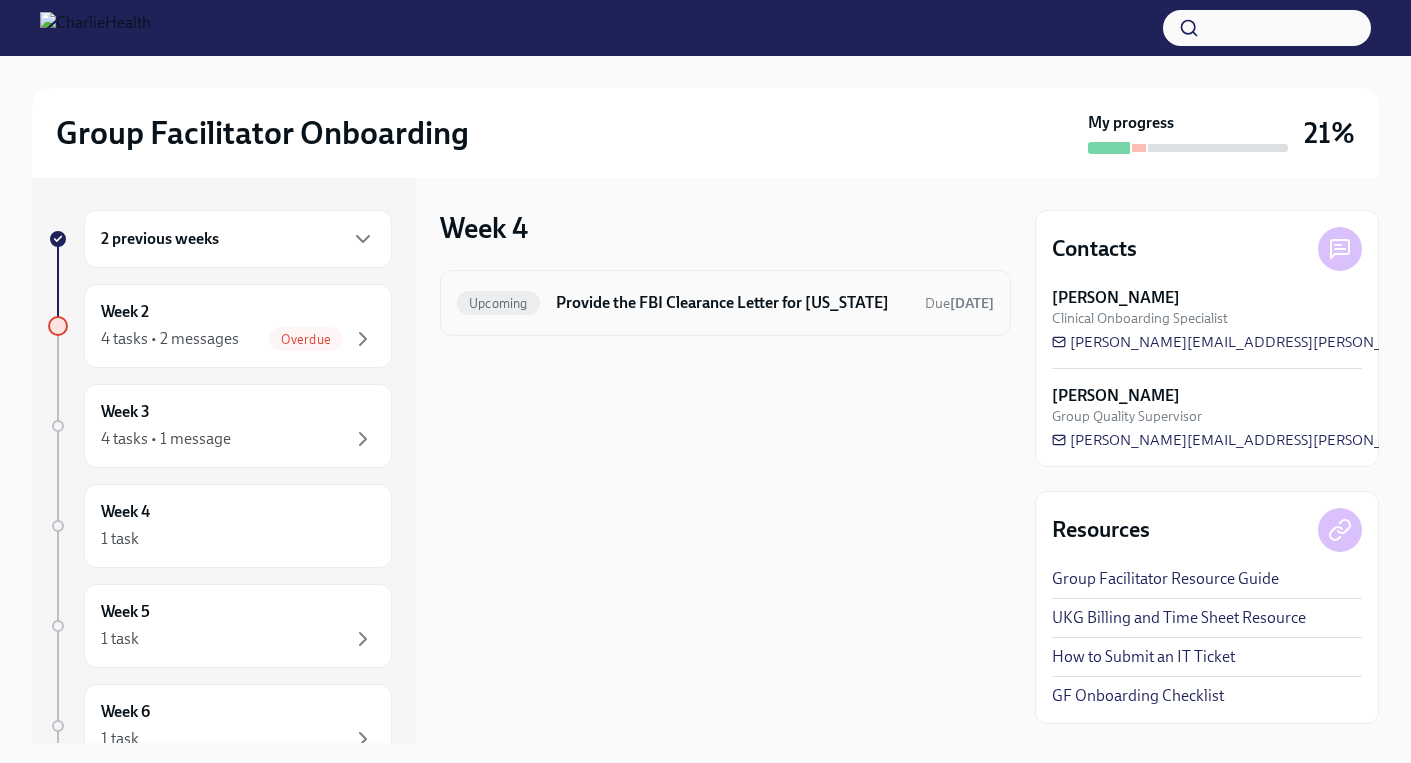 click on "Provide the FBI Clearance Letter for [US_STATE]" at bounding box center [732, 303] 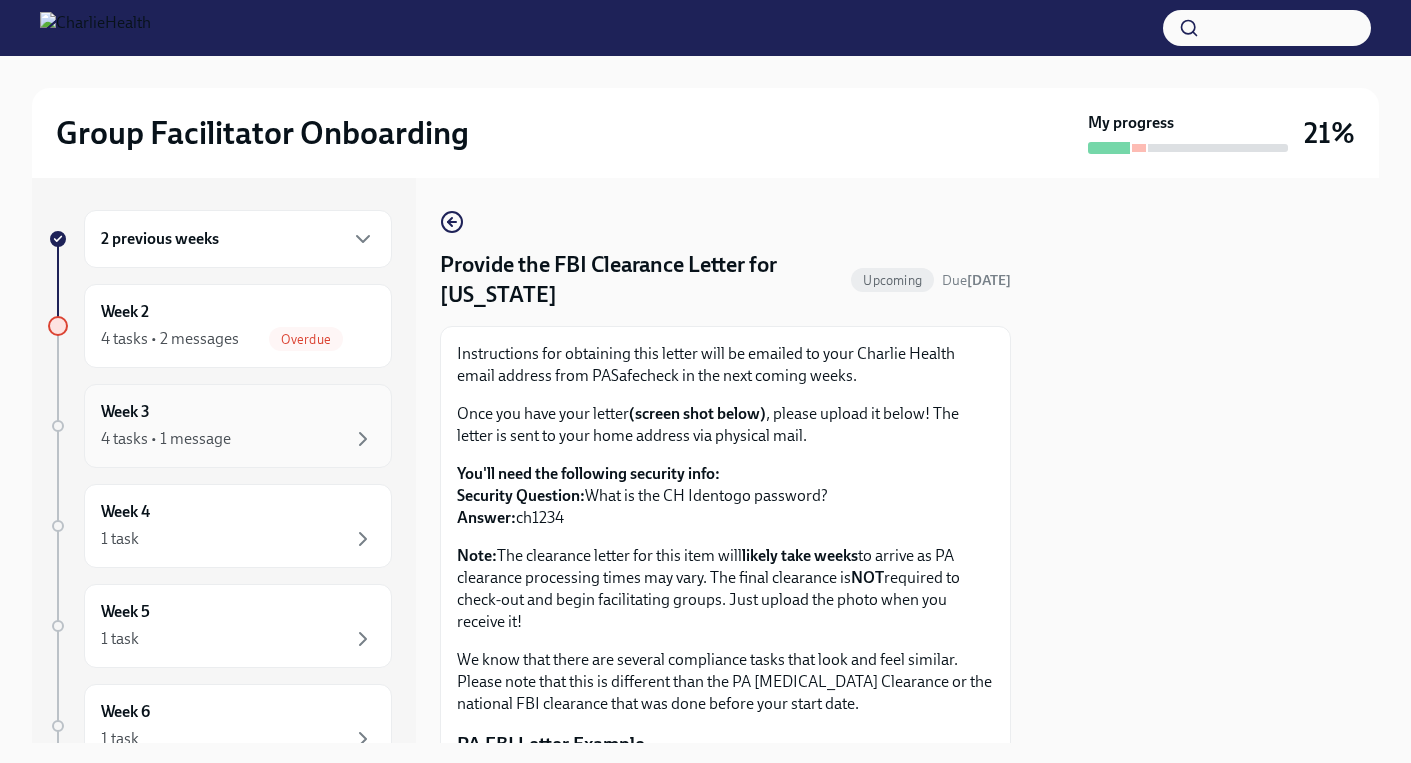 click on "Week 3 4 tasks • 1 message" at bounding box center [238, 426] 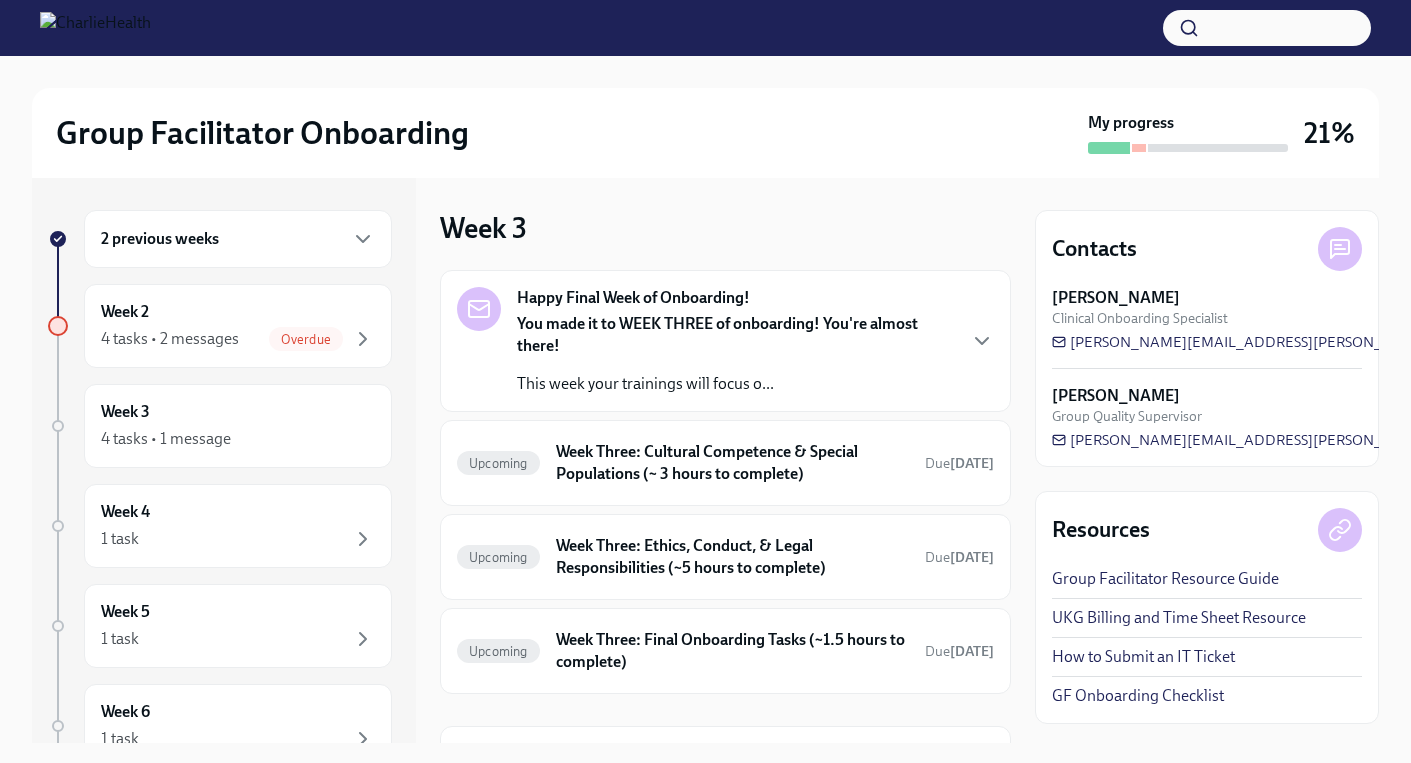 click on "You made it to WEEK THREE of onboarding! You're almost there!" at bounding box center [735, 335] 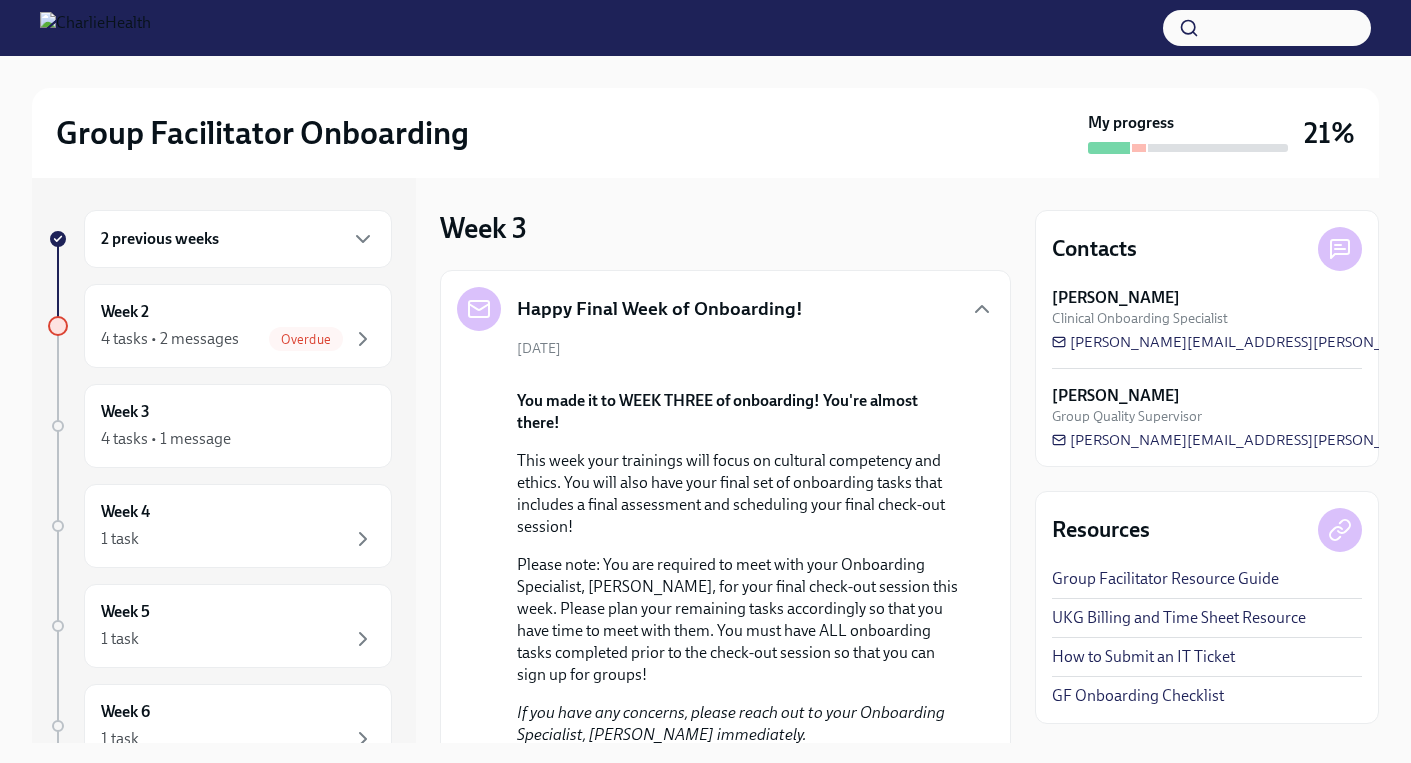 click on "This week your trainings will focus on cultural competency and ethics. You will also have your final set of onboarding tasks that includes a final assessment and scheduling your final check-out session!" at bounding box center (739, 494) 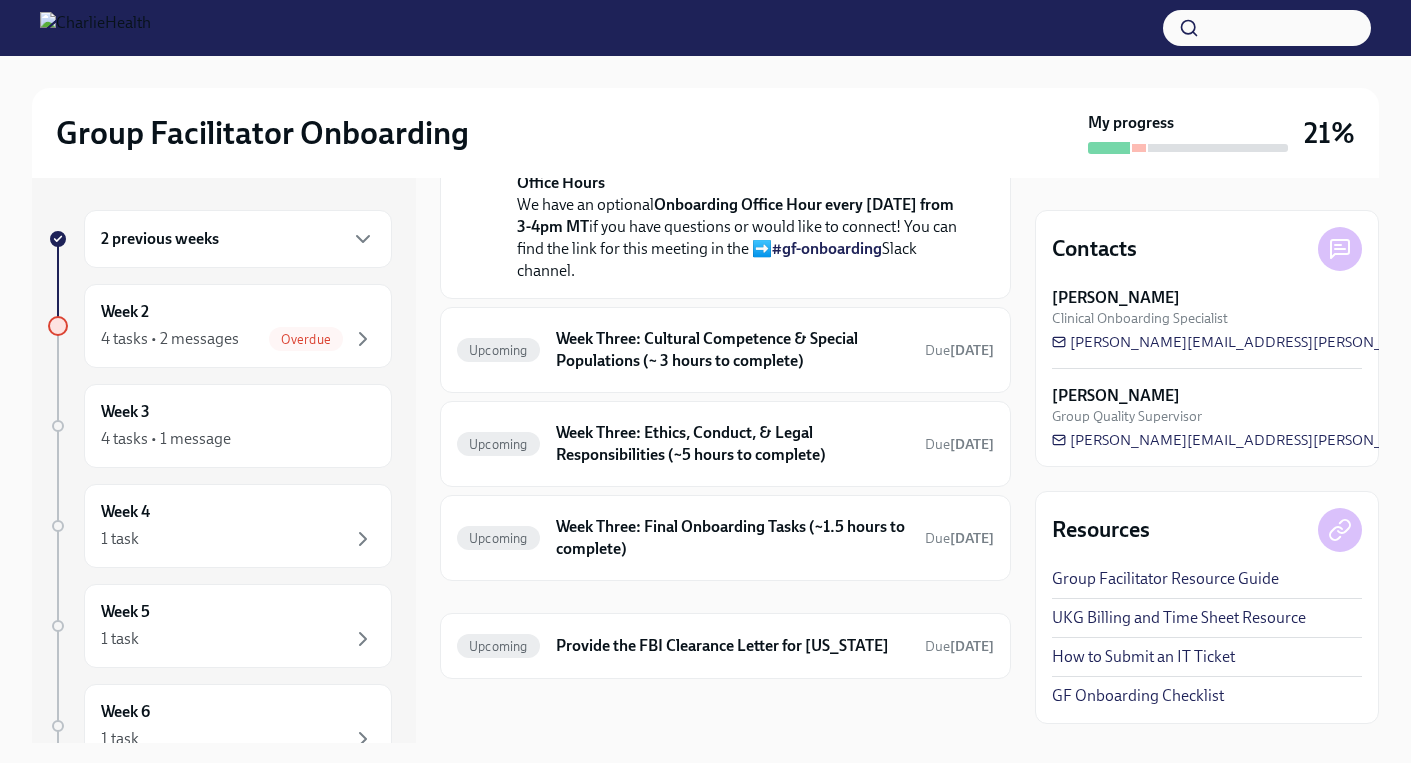 scroll, scrollTop: 942, scrollLeft: 0, axis: vertical 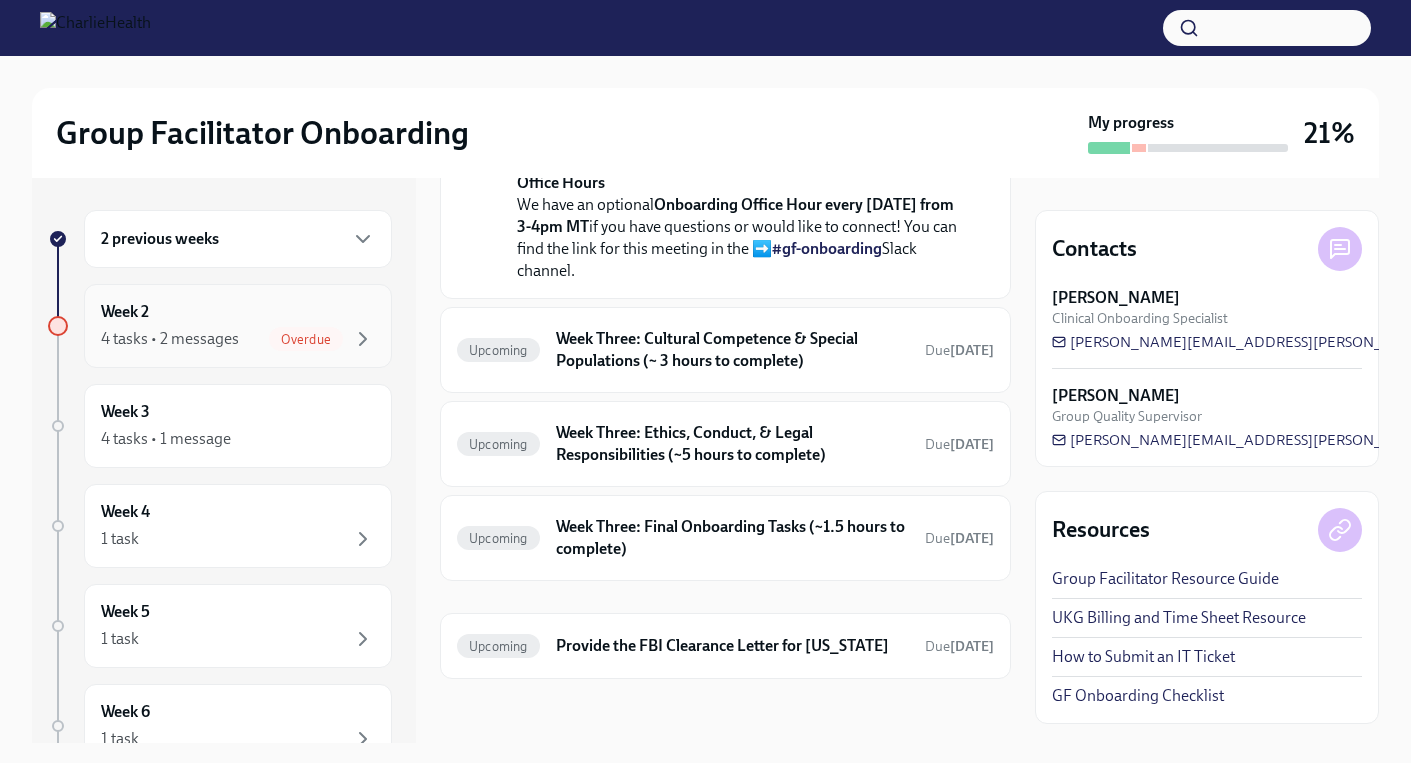 click on "Overdue" at bounding box center [306, 339] 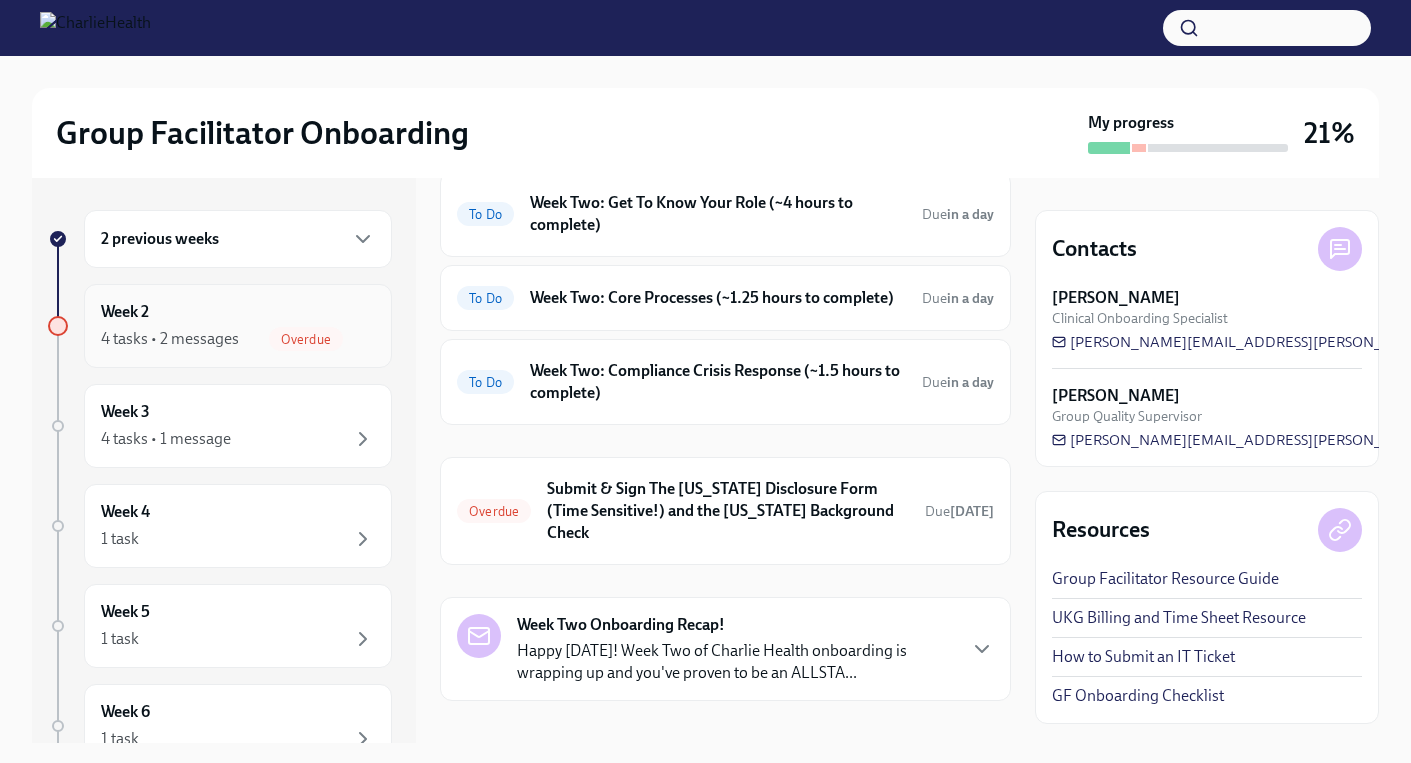 click on "Week 2 4 tasks • 2 messages Overdue" at bounding box center [238, 326] 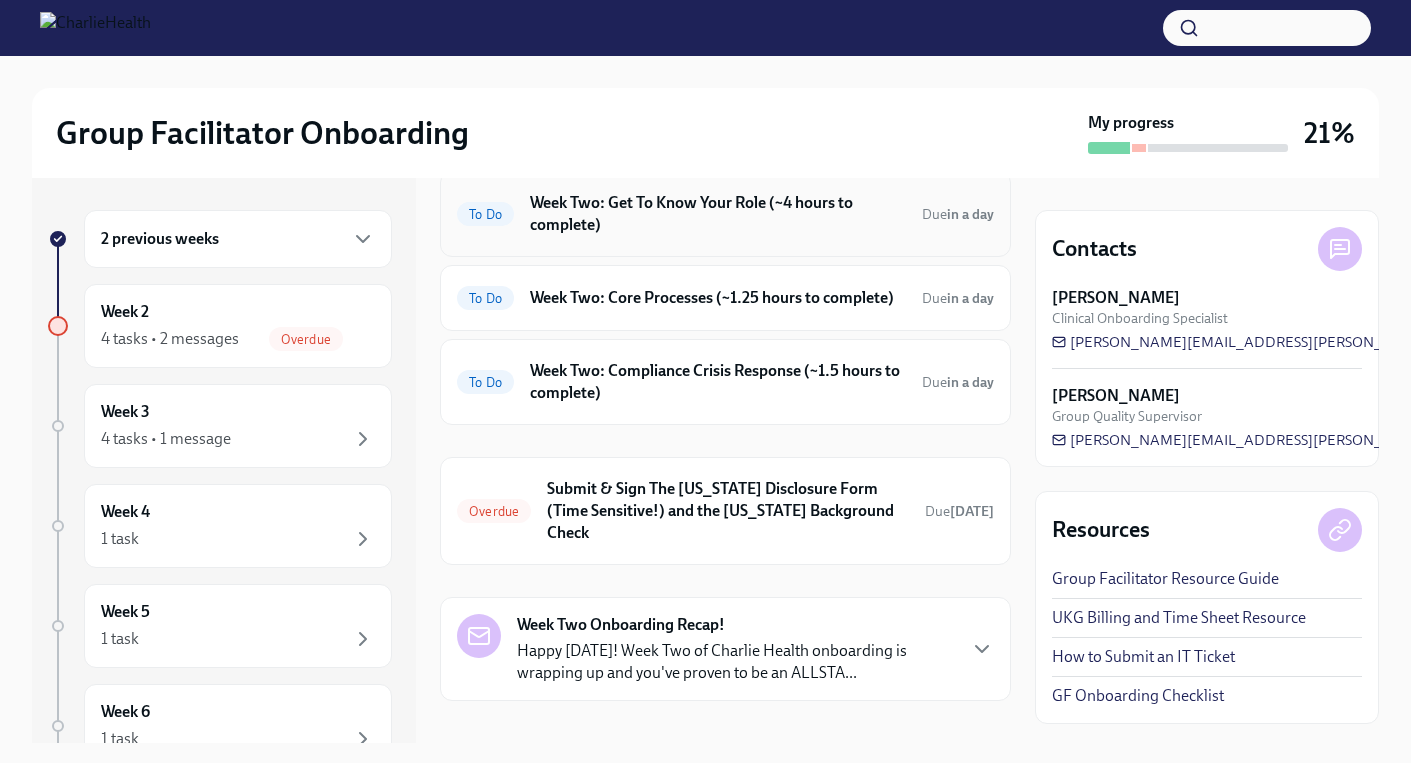click on "Week Two: Get To Know Your Role (~4 hours to complete)" at bounding box center (718, 214) 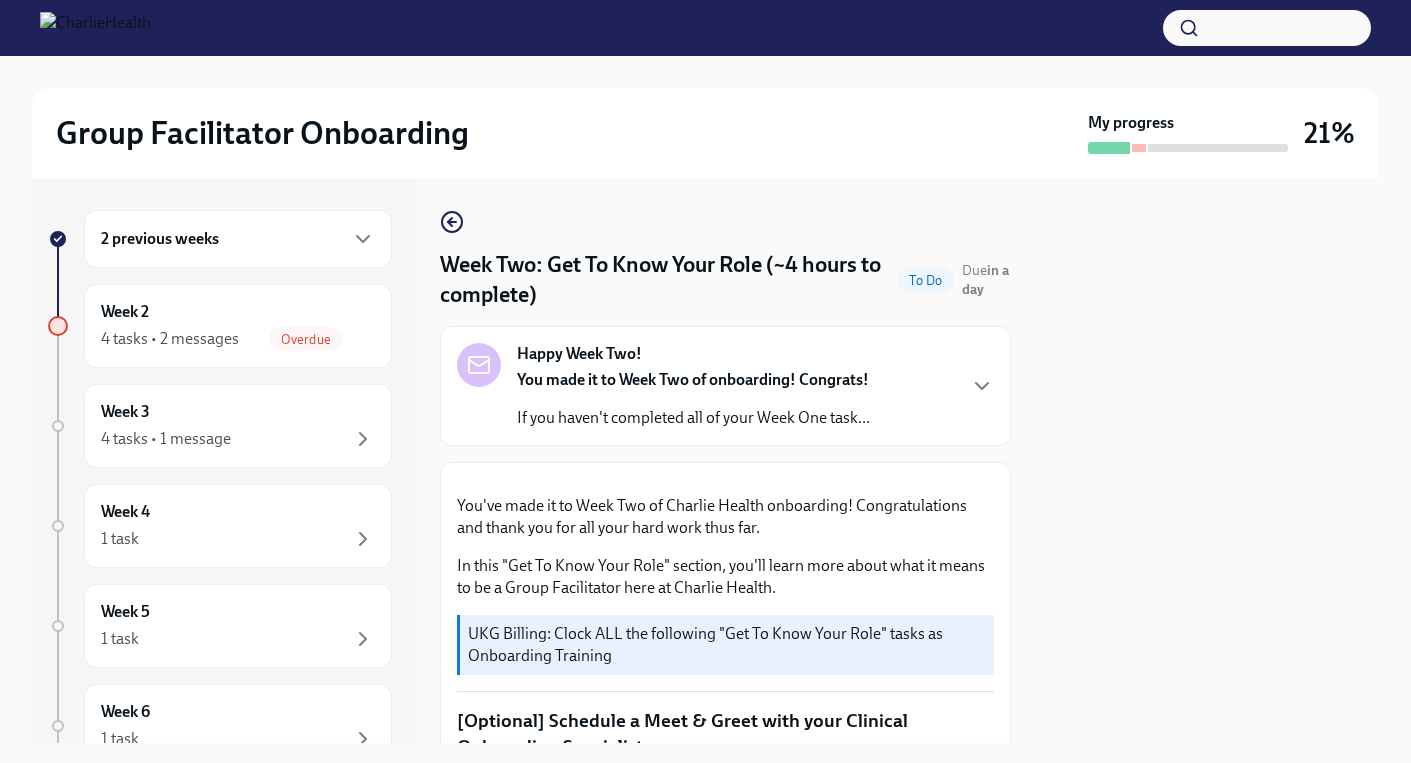 click on "2 previous weeks Week 2 4 tasks • 2 messages Overdue Week 3 4 tasks • 1 message Week 4 1 task Week 5 1 task Week 6 1 task Experience ends  [DATE] Week Two: Get To Know Your Role (~4 hours to complete) To Do Due  in a day Happy Week Two! You made it to Week Two of onboarding! Congrats!
If you haven't completed all of your Week One task... You've made it to Week Two of Charlie Health onboarding! Congratulations and thank you for all your hard work thus far.
In this "Get To Know Your Role" section, you'll learn more about what it means to be a Group Facilitator here at Charlie Health. UKG Billing: Clock ALL the following "Get To Know Your Role" tasks as Onboarding Training [Optional] Schedule a Meet & Greet with your Clinical Onboarding Specialist At this point, you might have some questions about your role, the onboarding process, or are just feeling the need to connect with someone in-person!
Complete Docebo Courses To learn more about your role here, please complete these three courses in [GEOGRAPHIC_DATA]:" at bounding box center (705, 460) 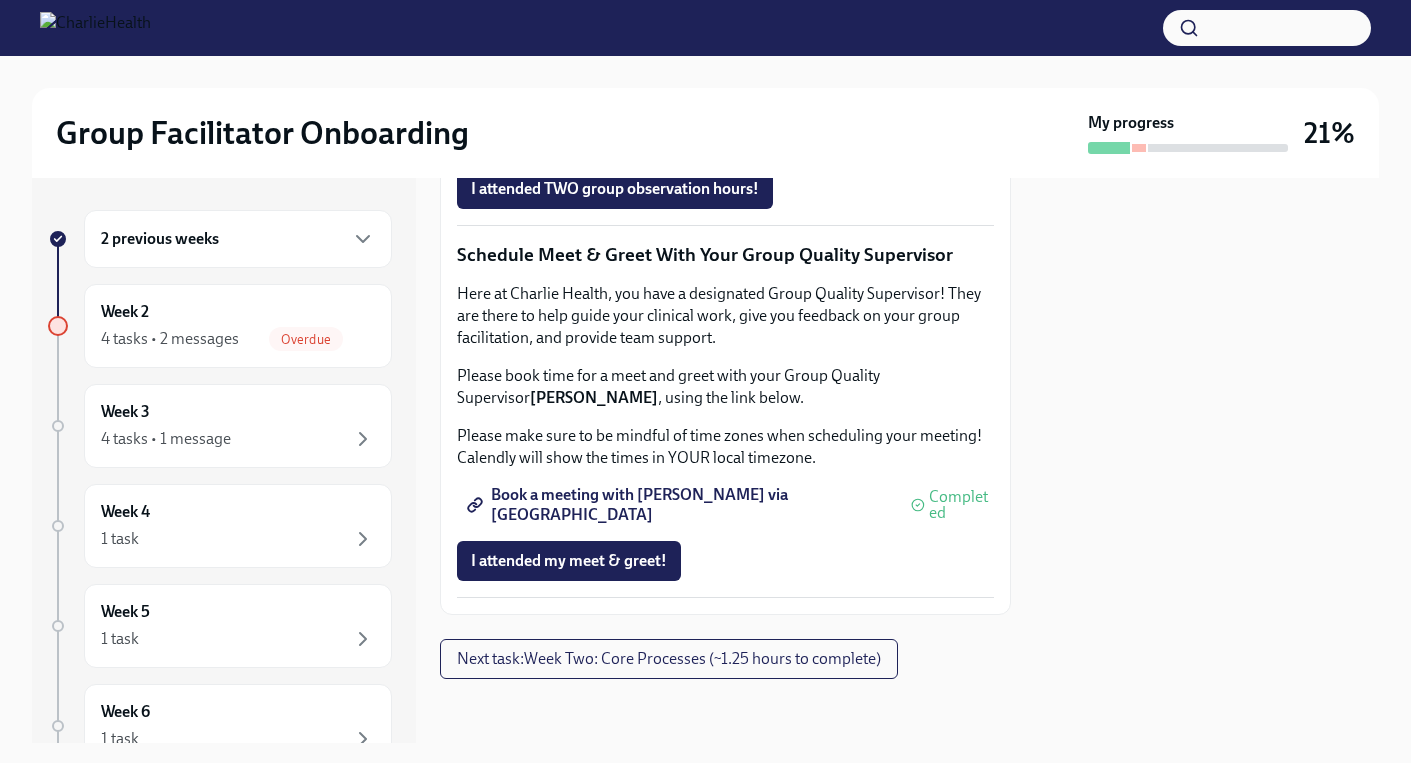 scroll, scrollTop: 2000, scrollLeft: 0, axis: vertical 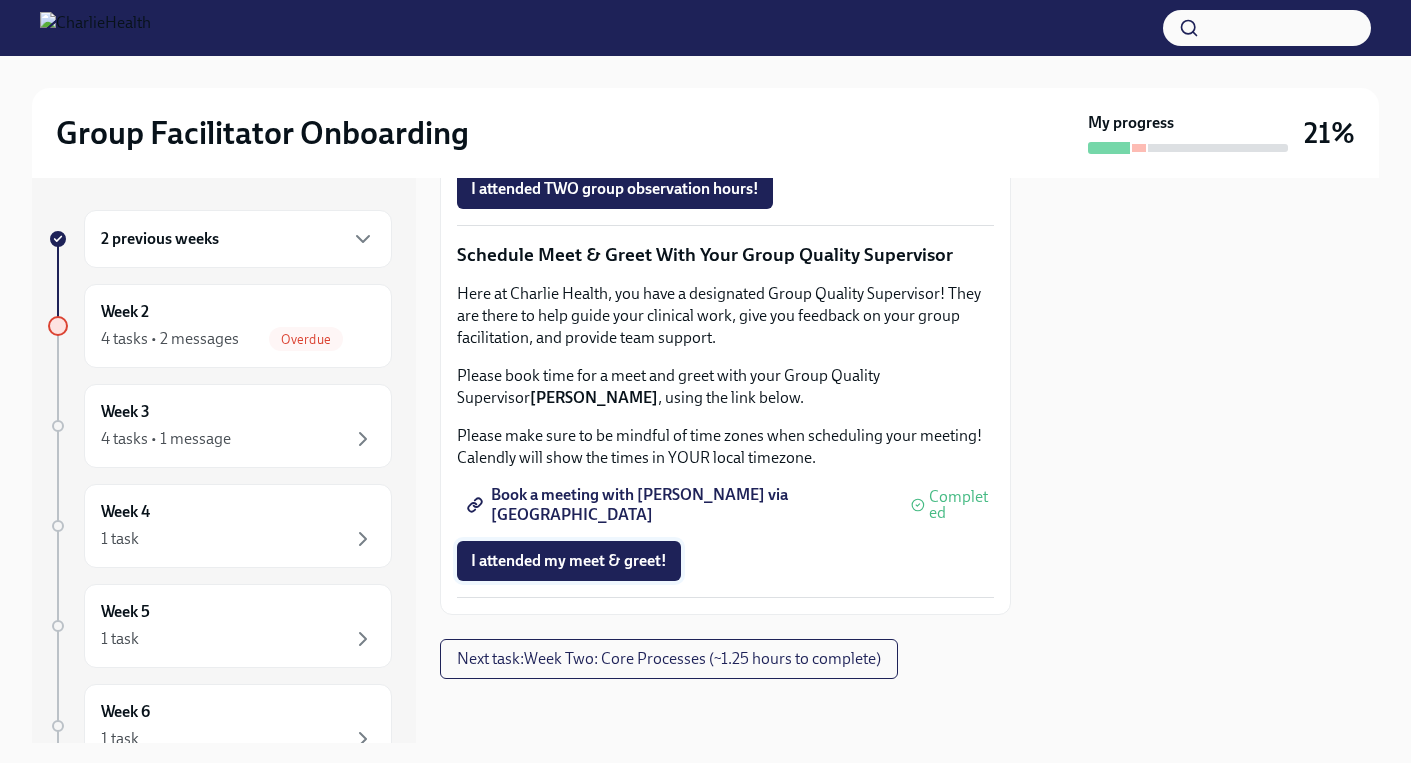 click on "I attended my meet & greet!" at bounding box center (569, 561) 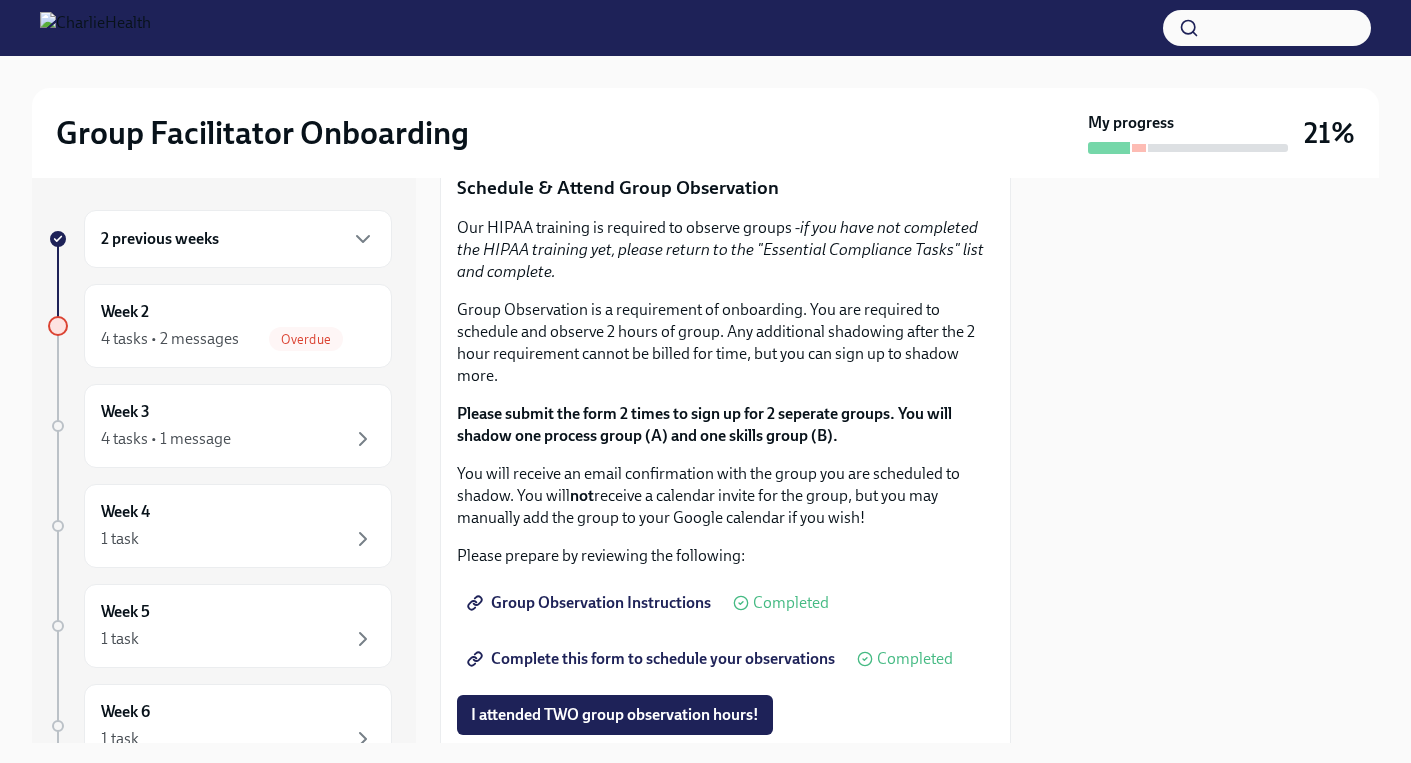 scroll, scrollTop: 1000, scrollLeft: 0, axis: vertical 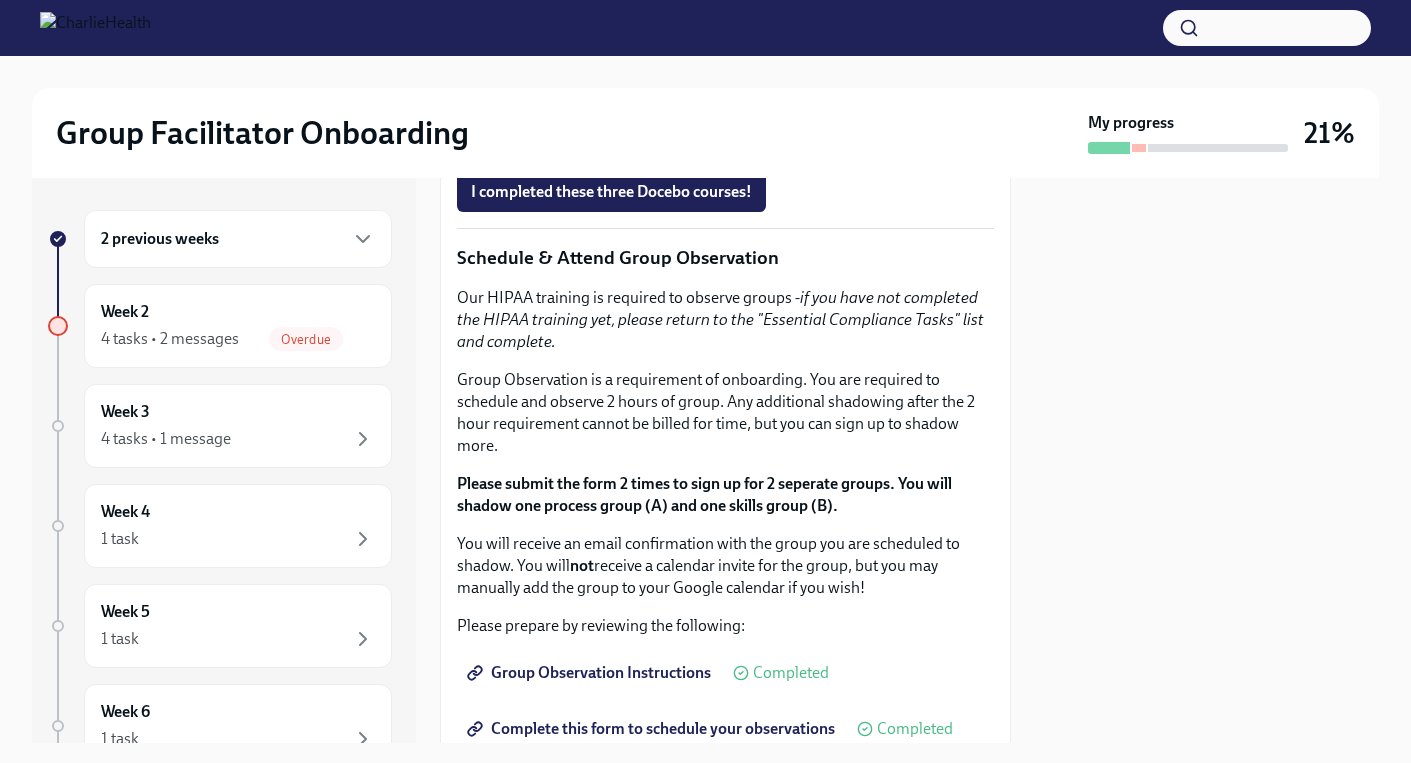 click on "Click here to access your Docebo!" at bounding box center (591, 106) 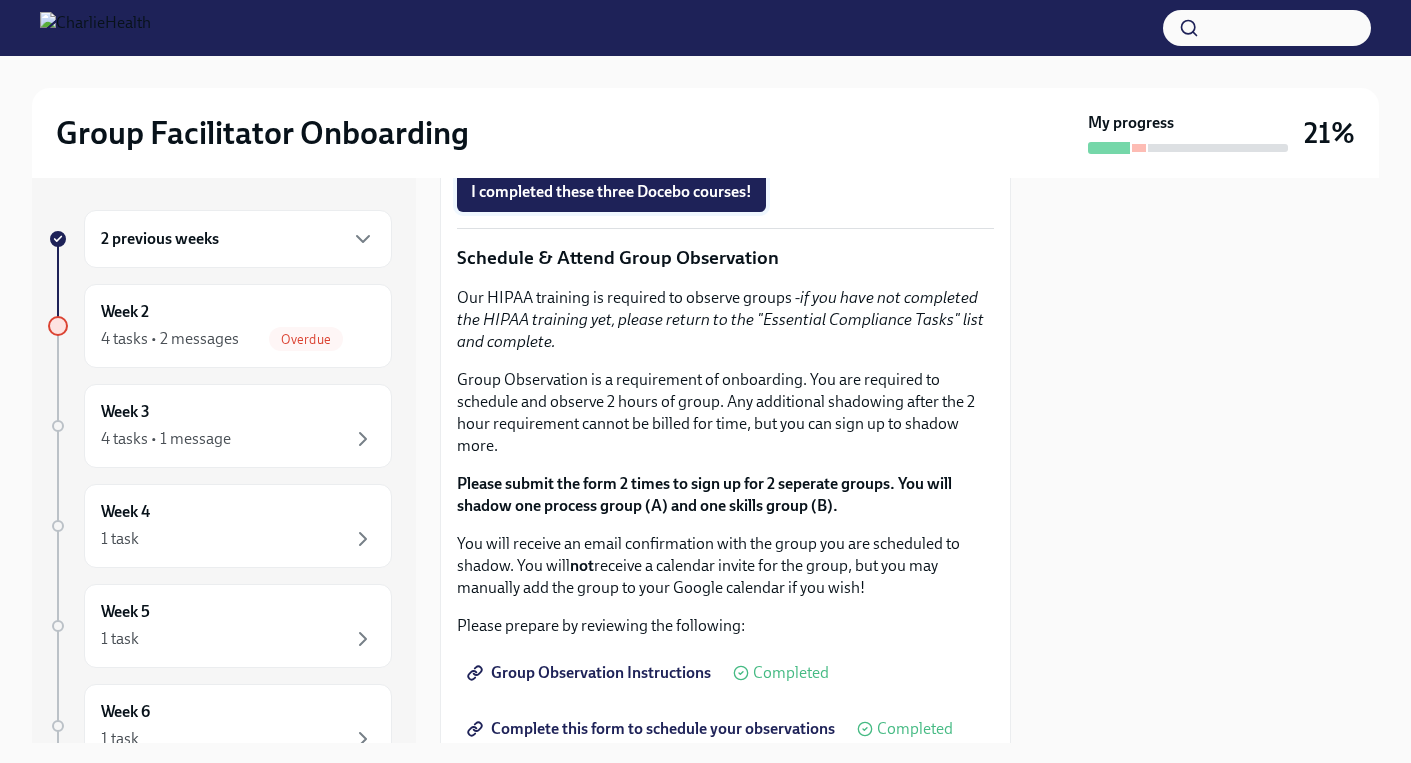 click on "I completed these three Docebo courses!" at bounding box center [611, 192] 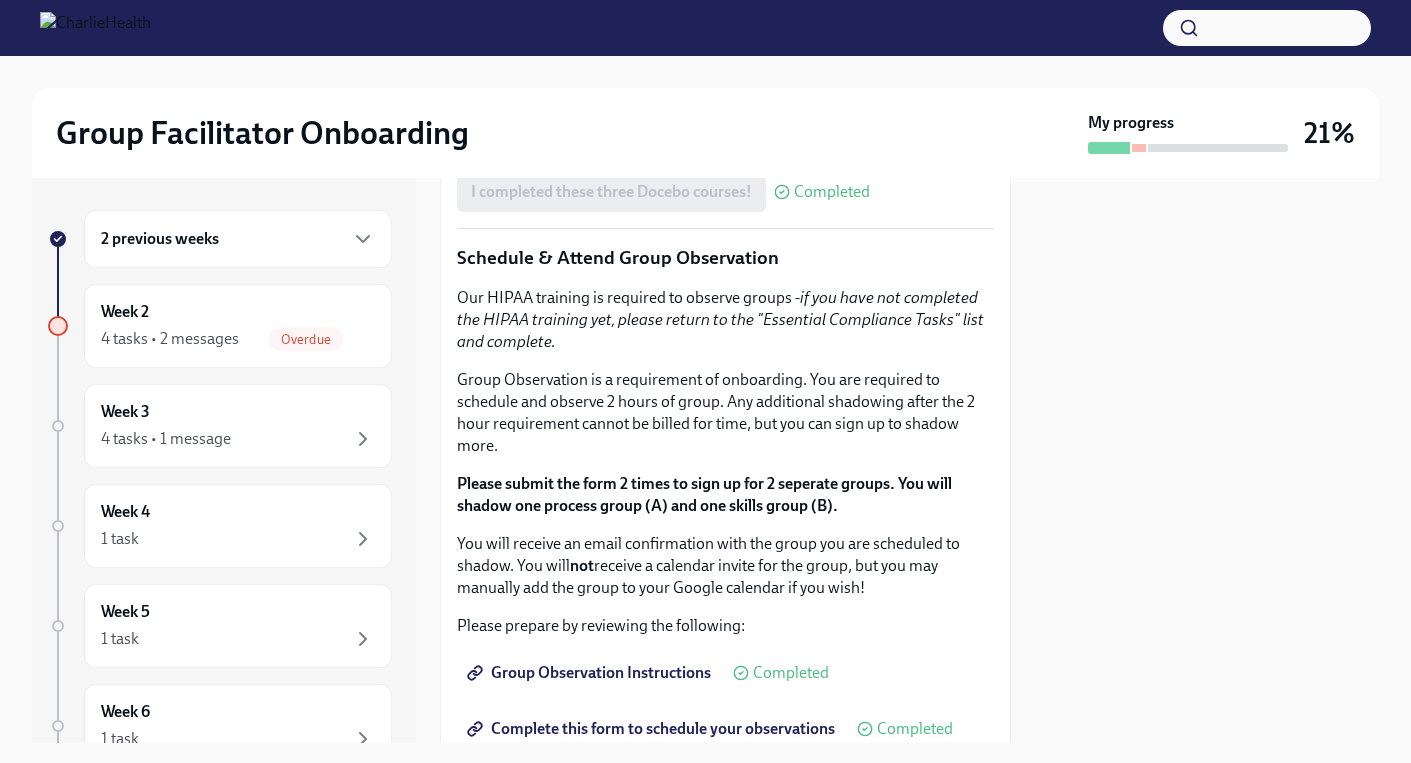 click at bounding box center (1207, 460) 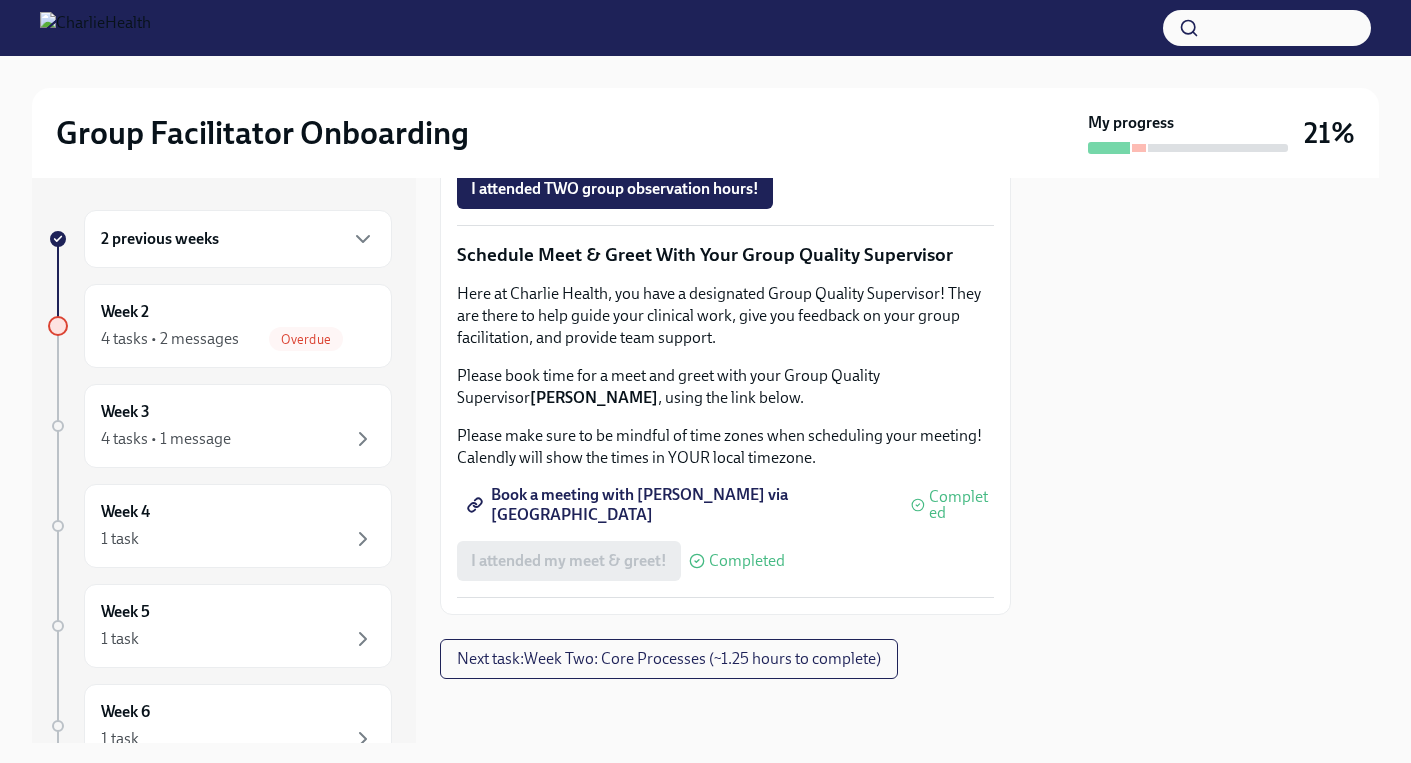 scroll, scrollTop: 1800, scrollLeft: 0, axis: vertical 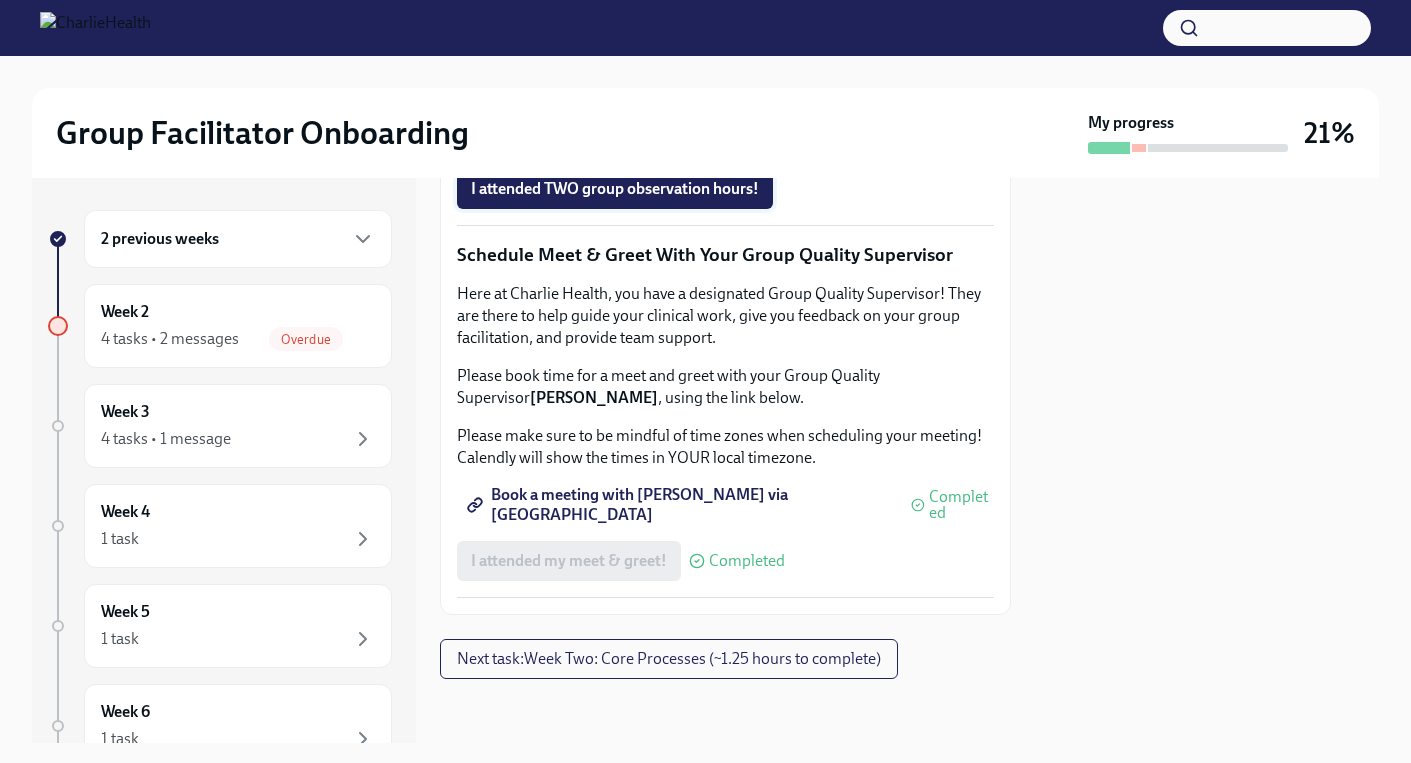click on "I attended TWO group observation hours!" at bounding box center (615, 189) 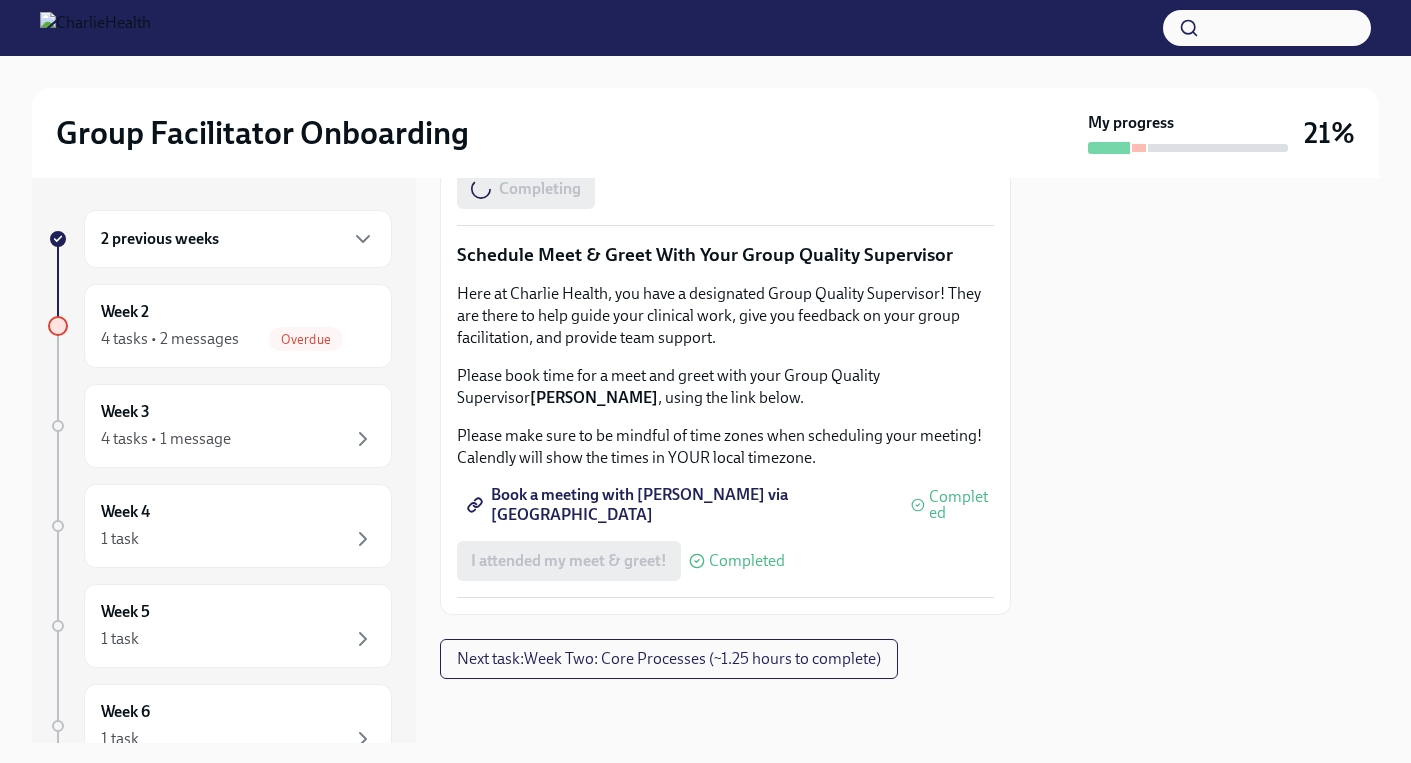 scroll, scrollTop: 2021, scrollLeft: 0, axis: vertical 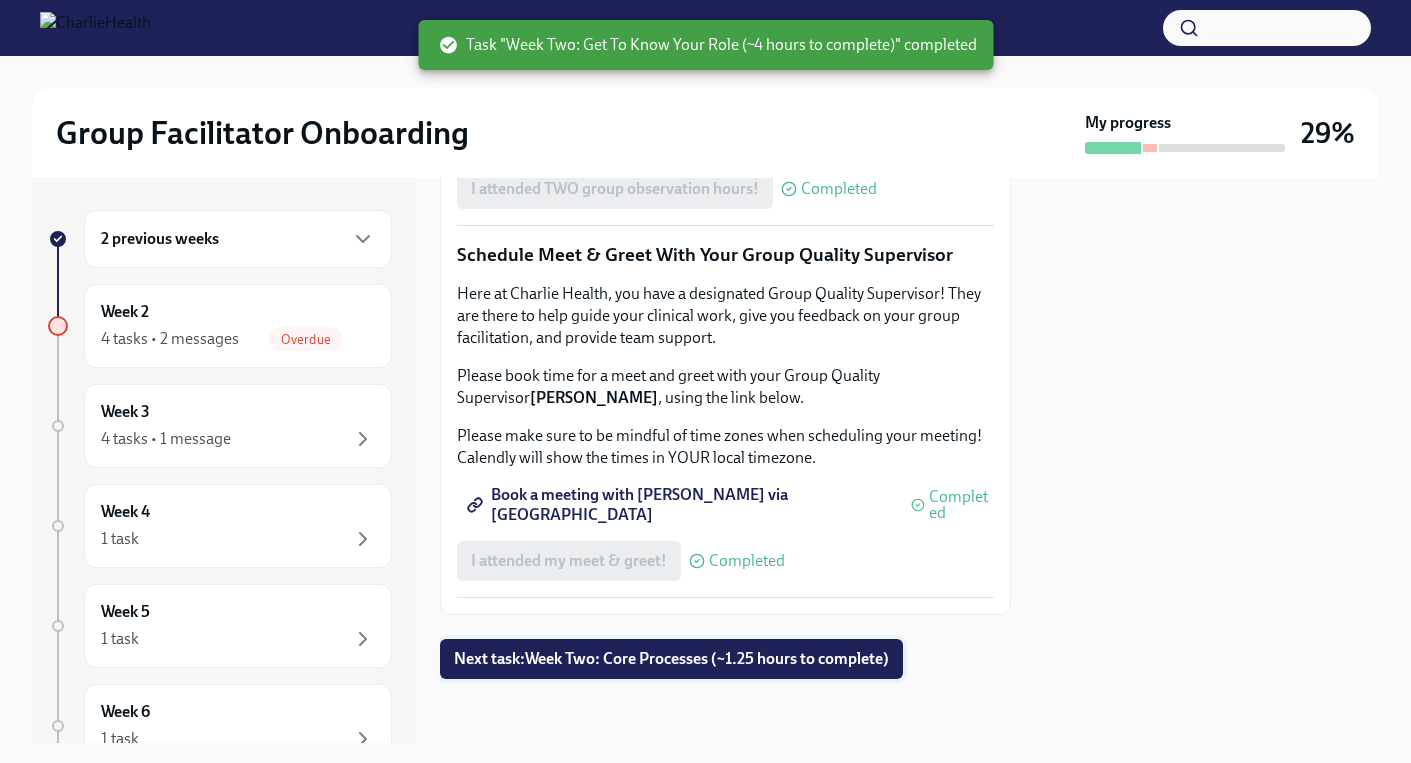 click on "Next task :  Week Two: Core Processes (~1.25 hours to complete)" at bounding box center [671, 659] 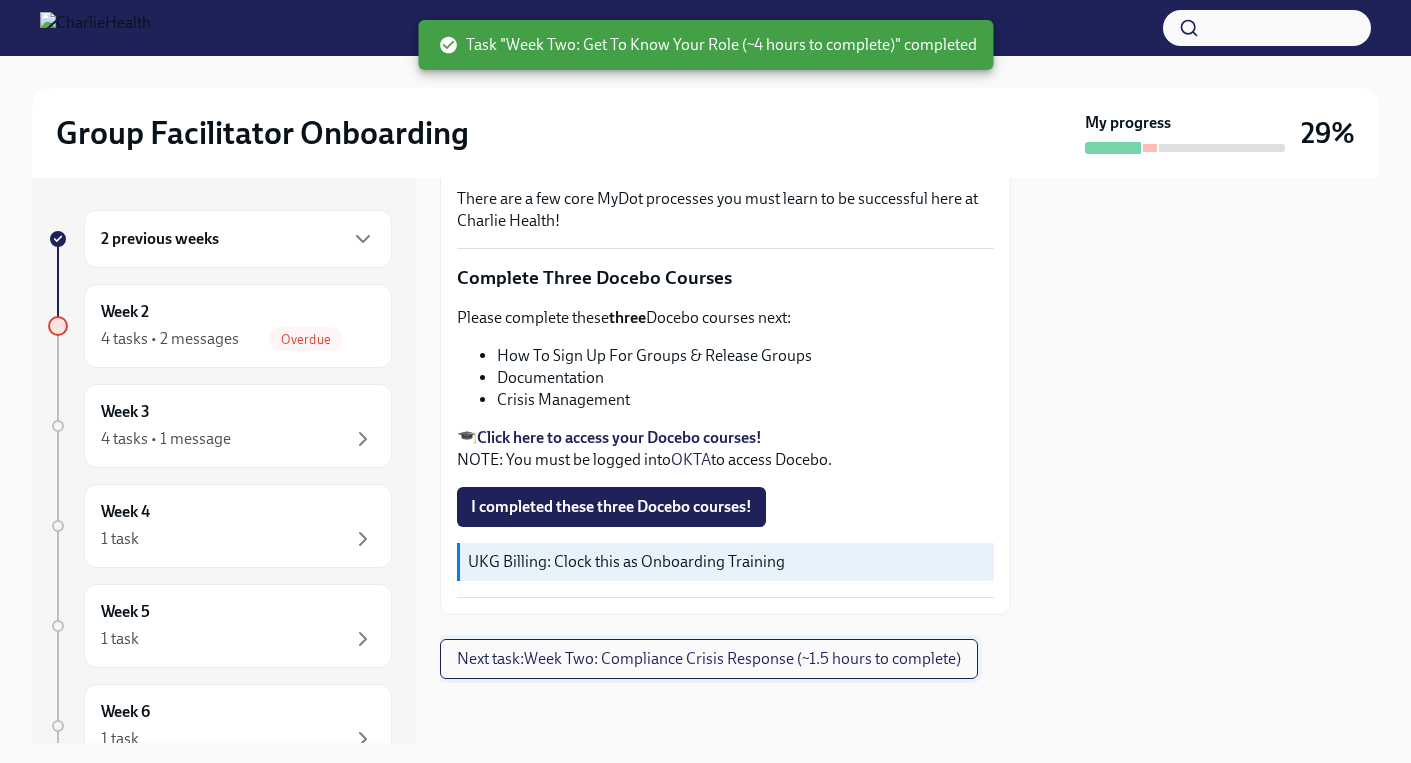 scroll, scrollTop: 0, scrollLeft: 0, axis: both 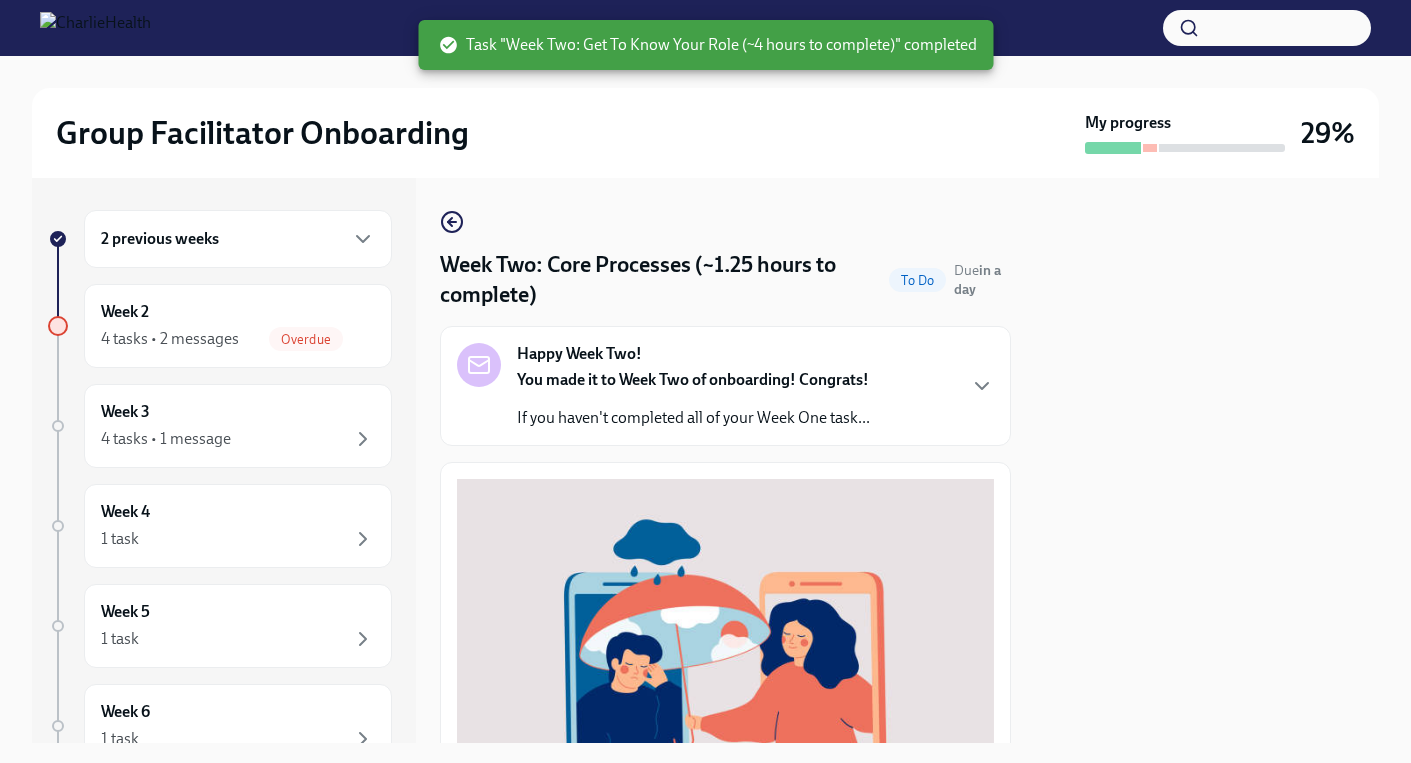 click on "2 previous weeks Week 2 4 tasks • 2 messages Overdue Week 3 4 tasks • 1 message Week 4 1 task Week 5 1 task Week 6 1 task Experience ends  [DATE] Week Two: Core Processes (~1.25 hours to complete) To Do Due  in a day Happy Week Two! You made it to Week Two of onboarding! Congrats!
If you haven't completed all of your Week One task... There are a few core MyDot processes you must learn to be successful here at Charlie Health! Complete Three Docebo Courses Please complete these  three  Docebo courses next:
How To Sign Up For Groups & Release Groups
Documentation
Crisis Management
🎓  Click here to access your Docebo courses!
NOTE: You must be logged into  OKTA  to access Docebo. I completed these three Docebo courses! UKG Billing: Clock this as Onboarding Training Next task :  Week Two: Compliance Crisis Response (~1.5 hours to complete)" at bounding box center [705, 460] 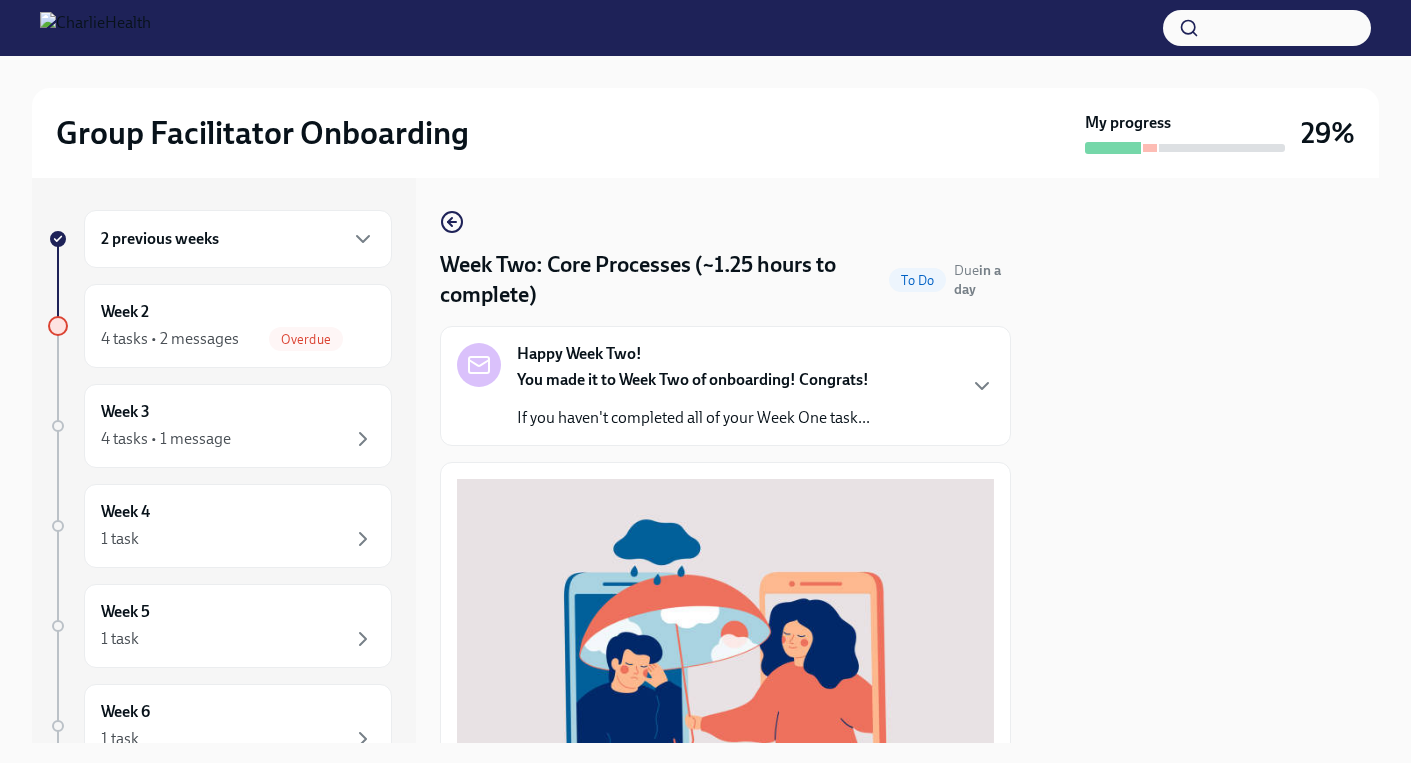 click on "Week Two: Core Processes (~1.25 hours to complete) To Do Due  in a day Happy Week Two! You made it to Week Two of onboarding! Congrats!
If you haven't completed all of your Week One task... There are a few core MyDot processes you must learn to be successful here at Charlie Health! Complete Three Docebo Courses Please complete these  three  Docebo courses next:
How To Sign Up For Groups & Release Groups
Documentation
Crisis Management
🎓  Click here to access your Docebo courses!
NOTE: You must be logged into  OKTA  to access Docebo. I completed these three Docebo courses! UKG Billing: Clock this as Onboarding Training" at bounding box center [725, 745] 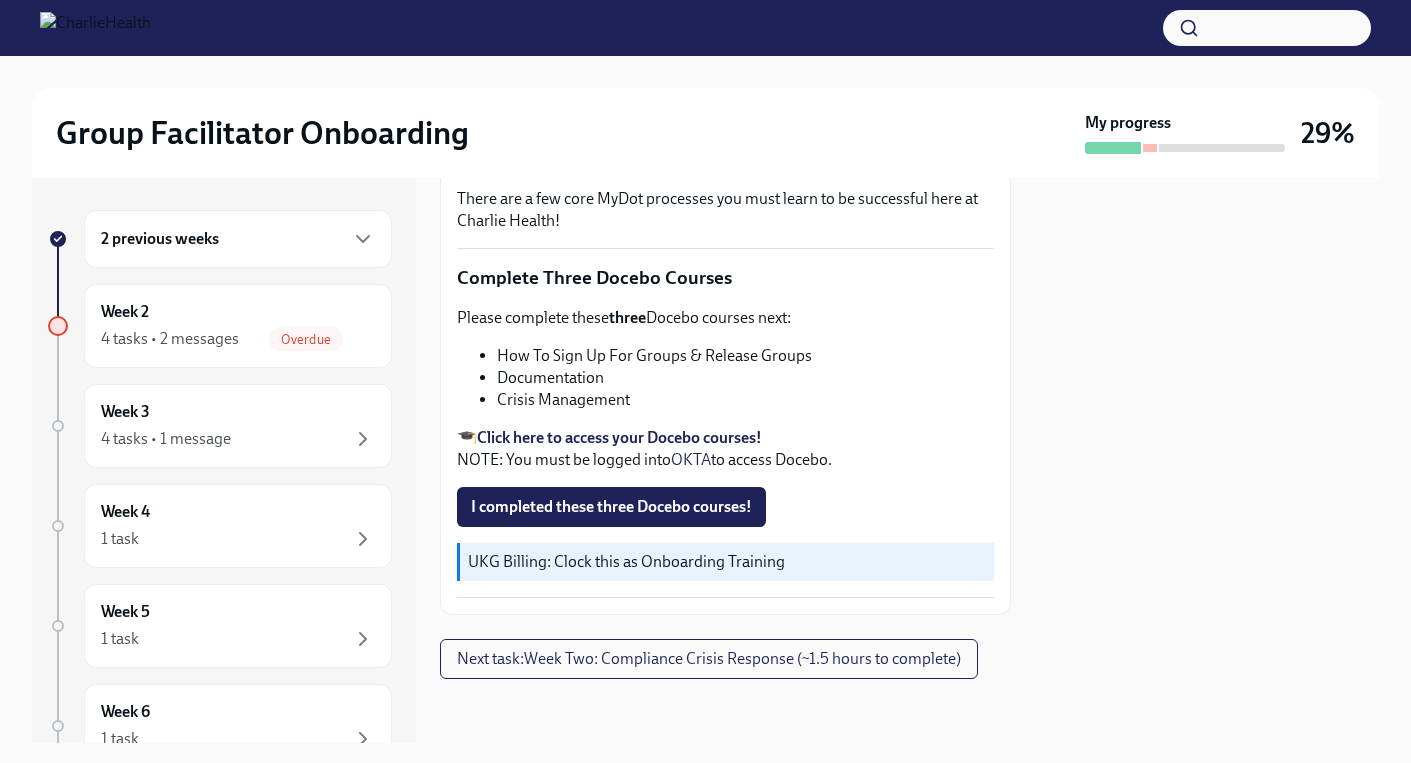scroll, scrollTop: 665, scrollLeft: 0, axis: vertical 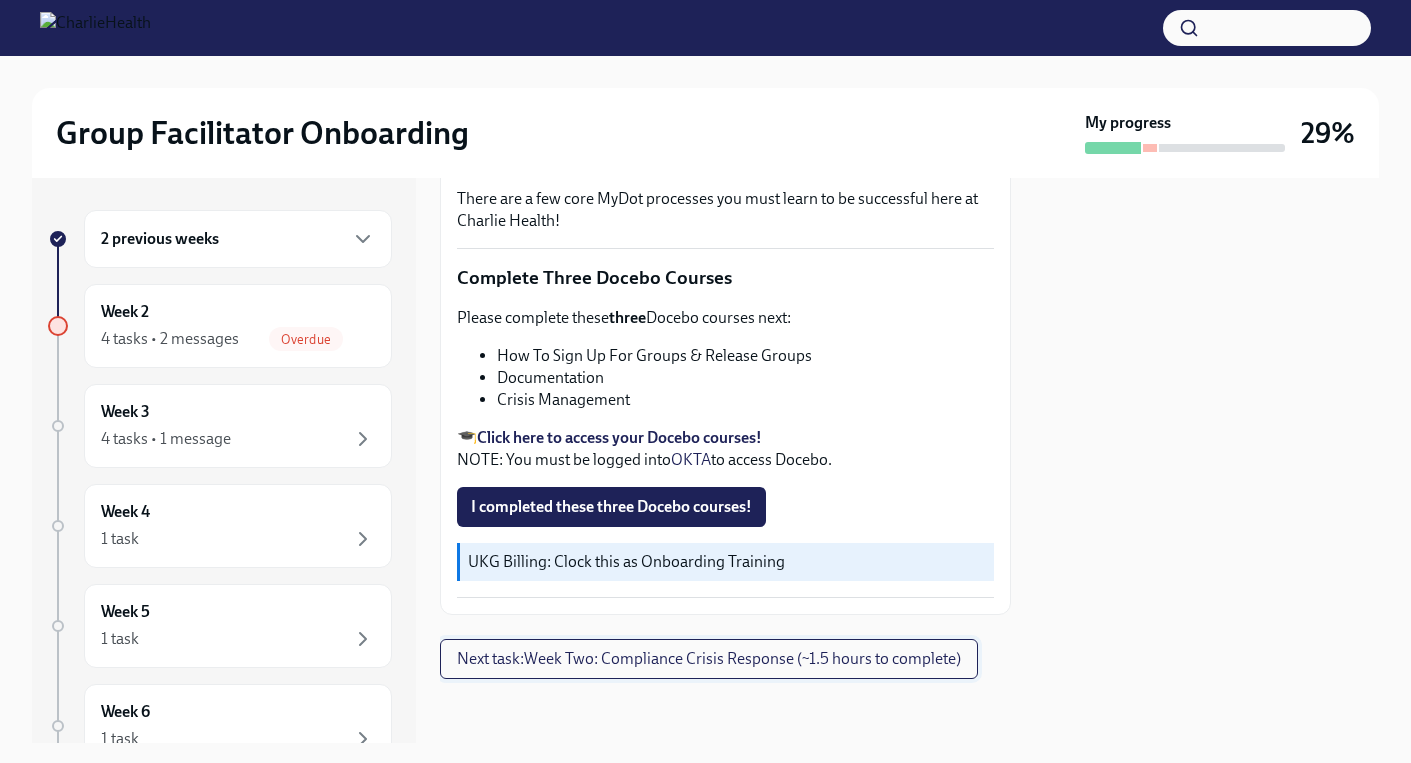 click on "Next task :  Week Two: Compliance Crisis Response (~1.5 hours to complete)" at bounding box center (709, 659) 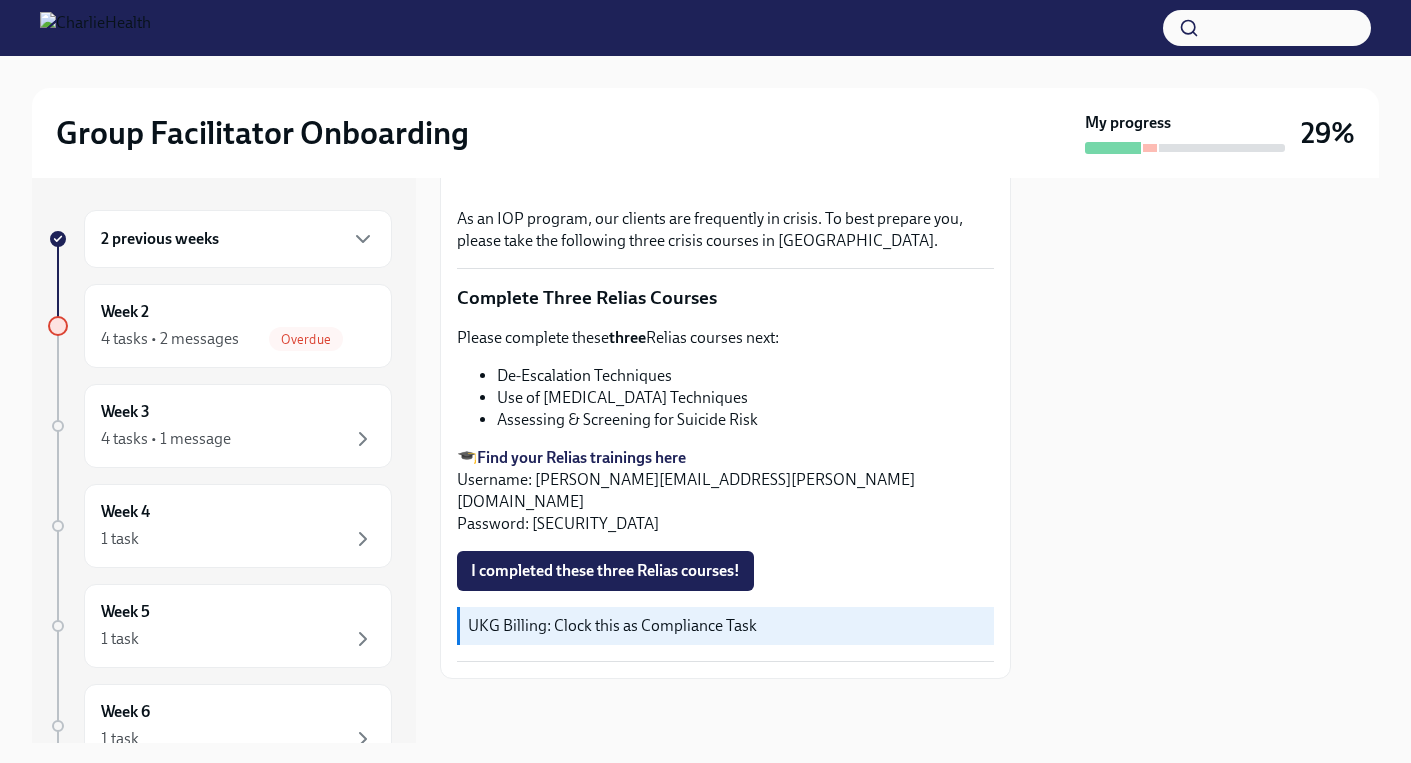 scroll, scrollTop: 0, scrollLeft: 0, axis: both 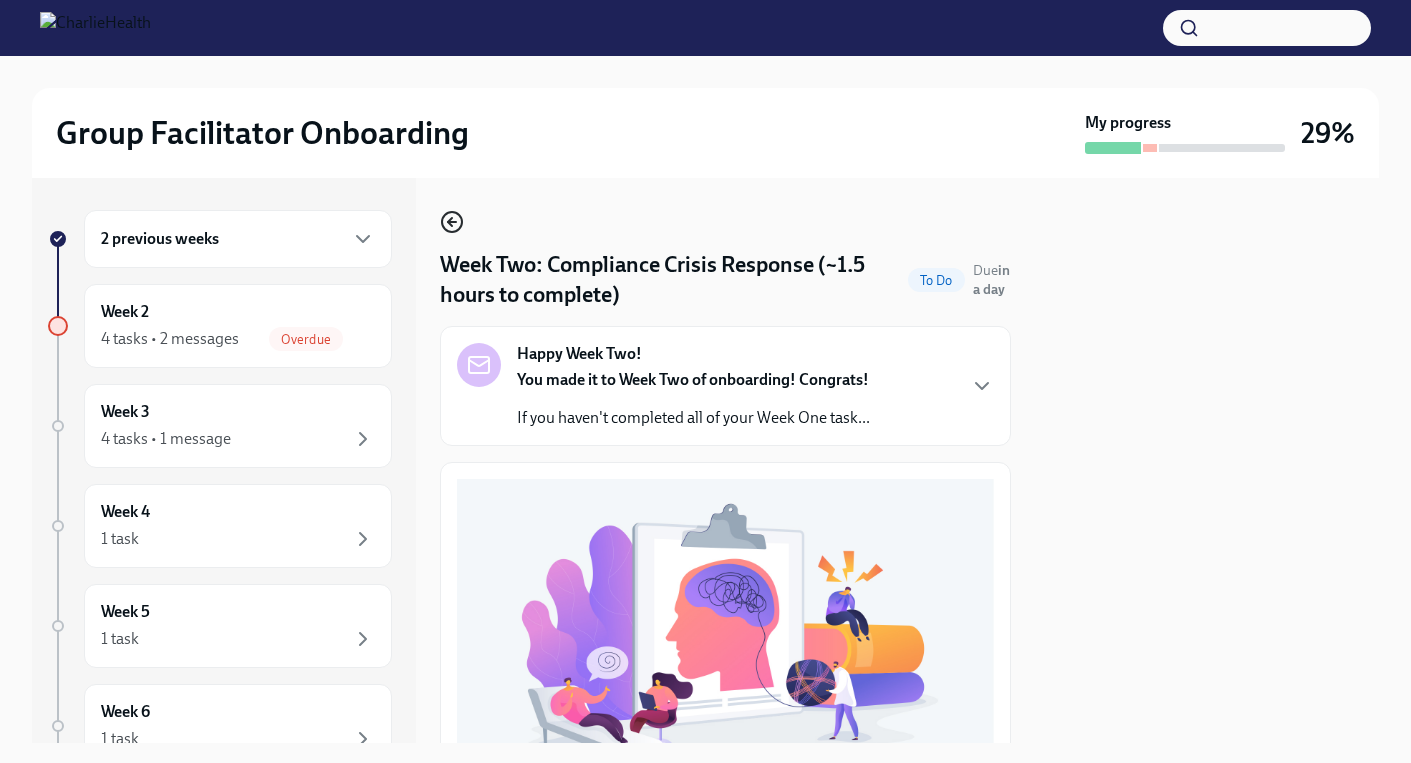 click 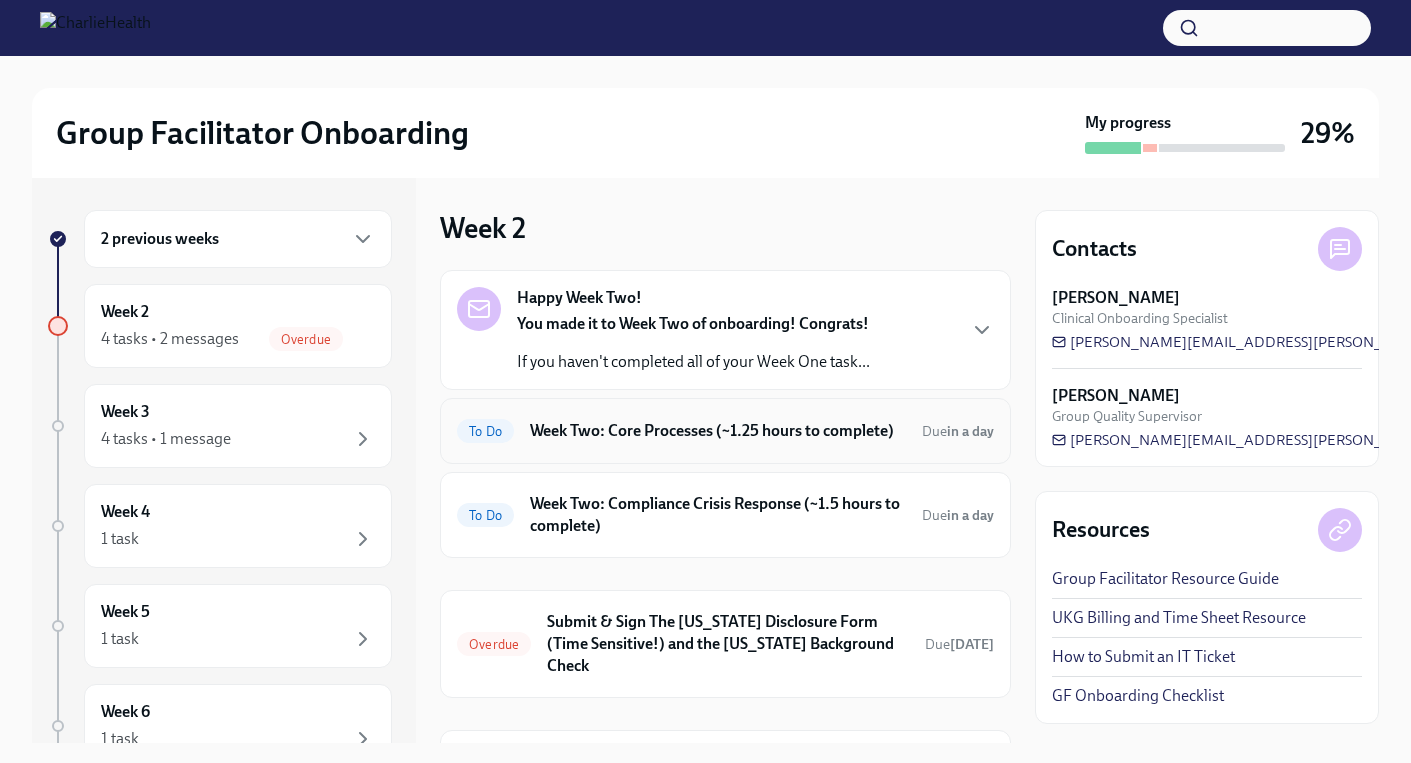 click on "Week Two: Core Processes (~1.25 hours to complete)" at bounding box center [718, 431] 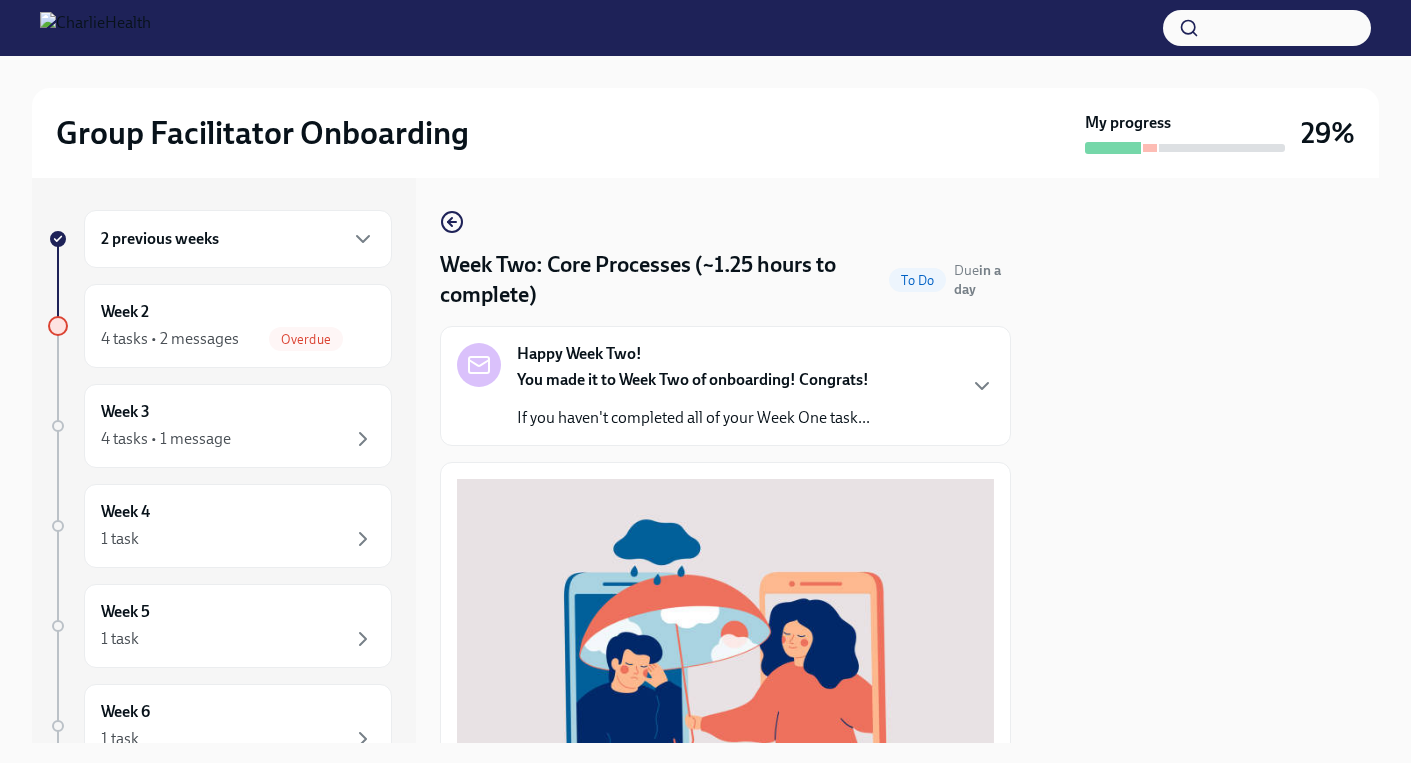 click on "Week Two: Core Processes (~1.25 hours to complete) To Do Due  in a day Happy Week Two! You made it to Week Two of onboarding! Congrats!
If you haven't completed all of your Week One task... There are a few core MyDot processes you must learn to be successful here at Charlie Health! Complete Three Docebo Courses Please complete these  three  Docebo courses next:
How To Sign Up For Groups & Release Groups
Documentation
Crisis Management
🎓  Click here to access your Docebo courses!
NOTE: You must be logged into  OKTA  to access Docebo. I completed these three Docebo courses! UKG Billing: Clock this as Onboarding Training" at bounding box center [725, 745] 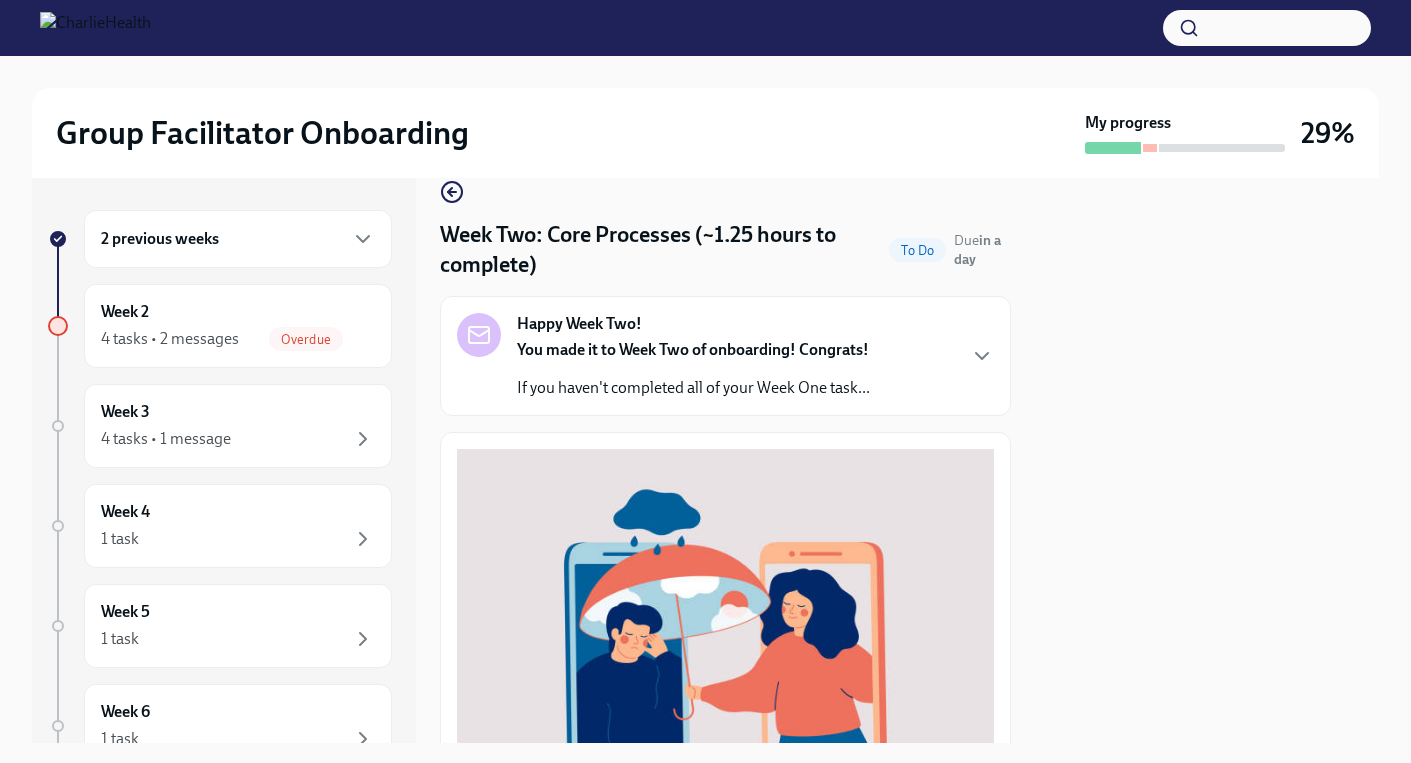 scroll, scrollTop: 0, scrollLeft: 0, axis: both 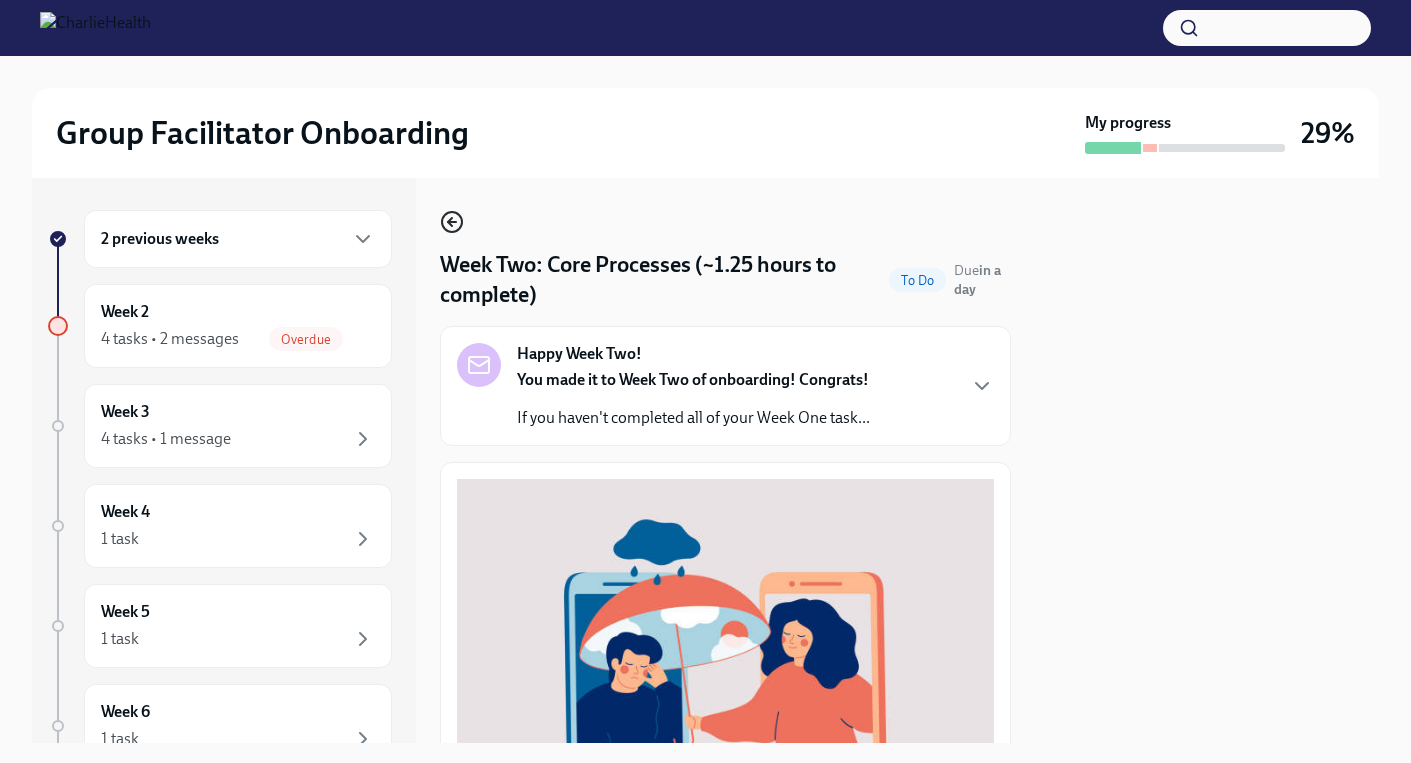 click 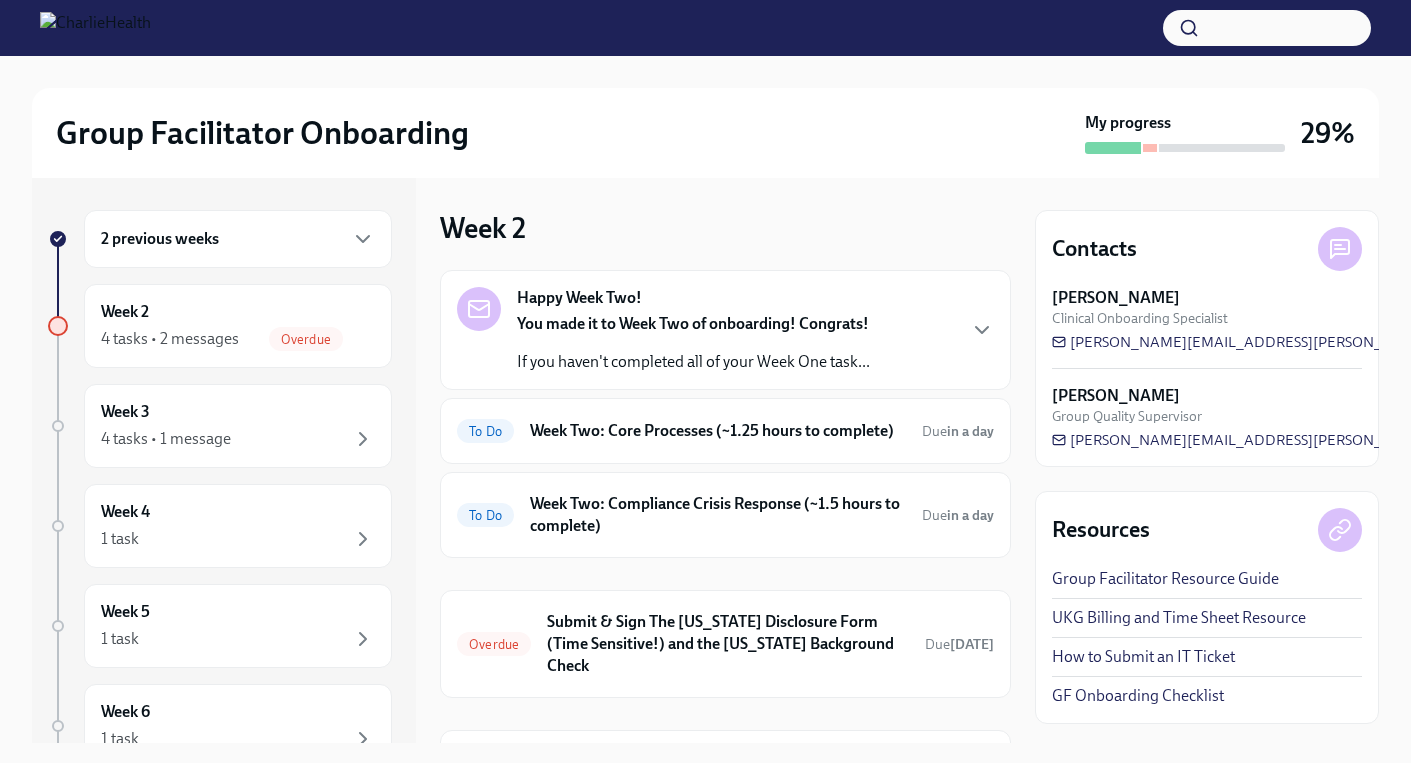 click on "If you haven't completed all of your Week One task..." at bounding box center (693, 362) 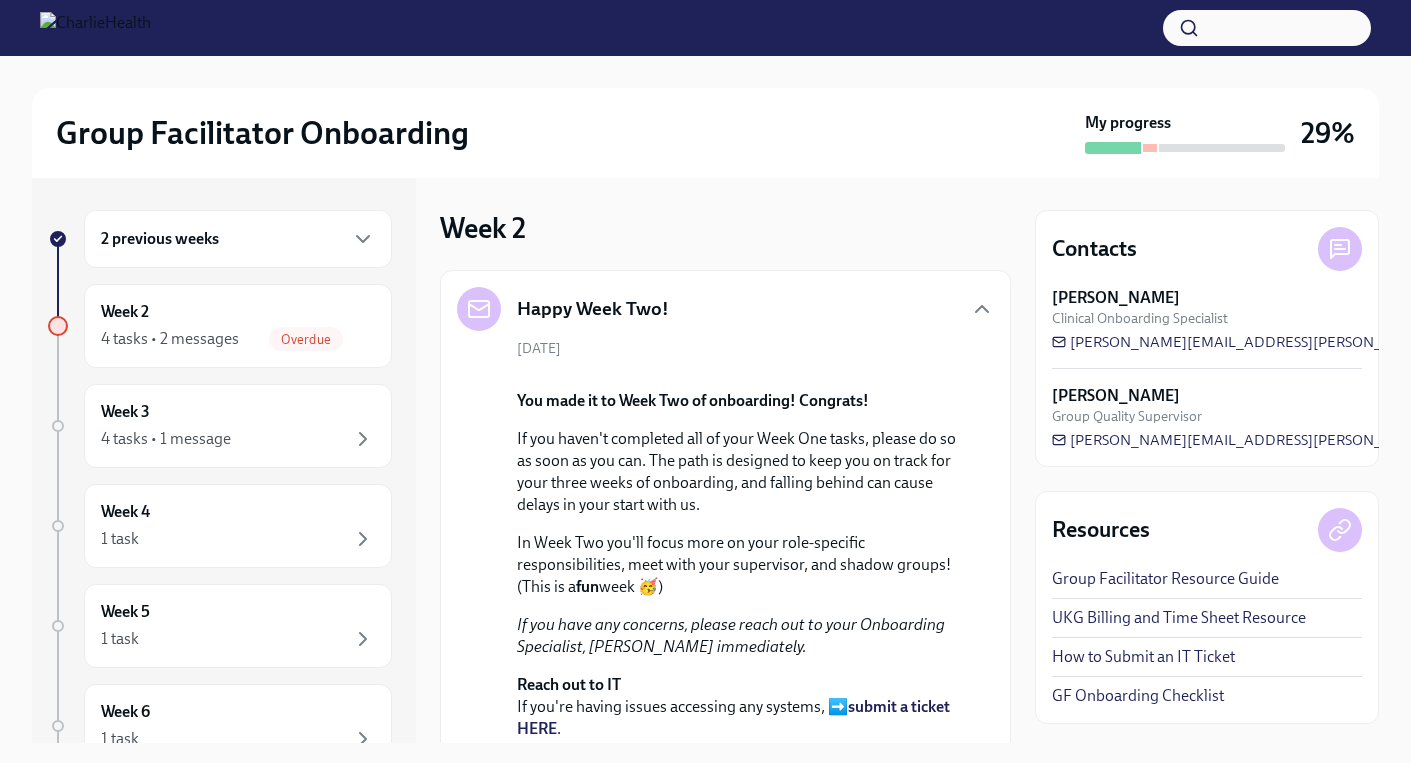 click on "Happy Week Two!" at bounding box center (725, 309) 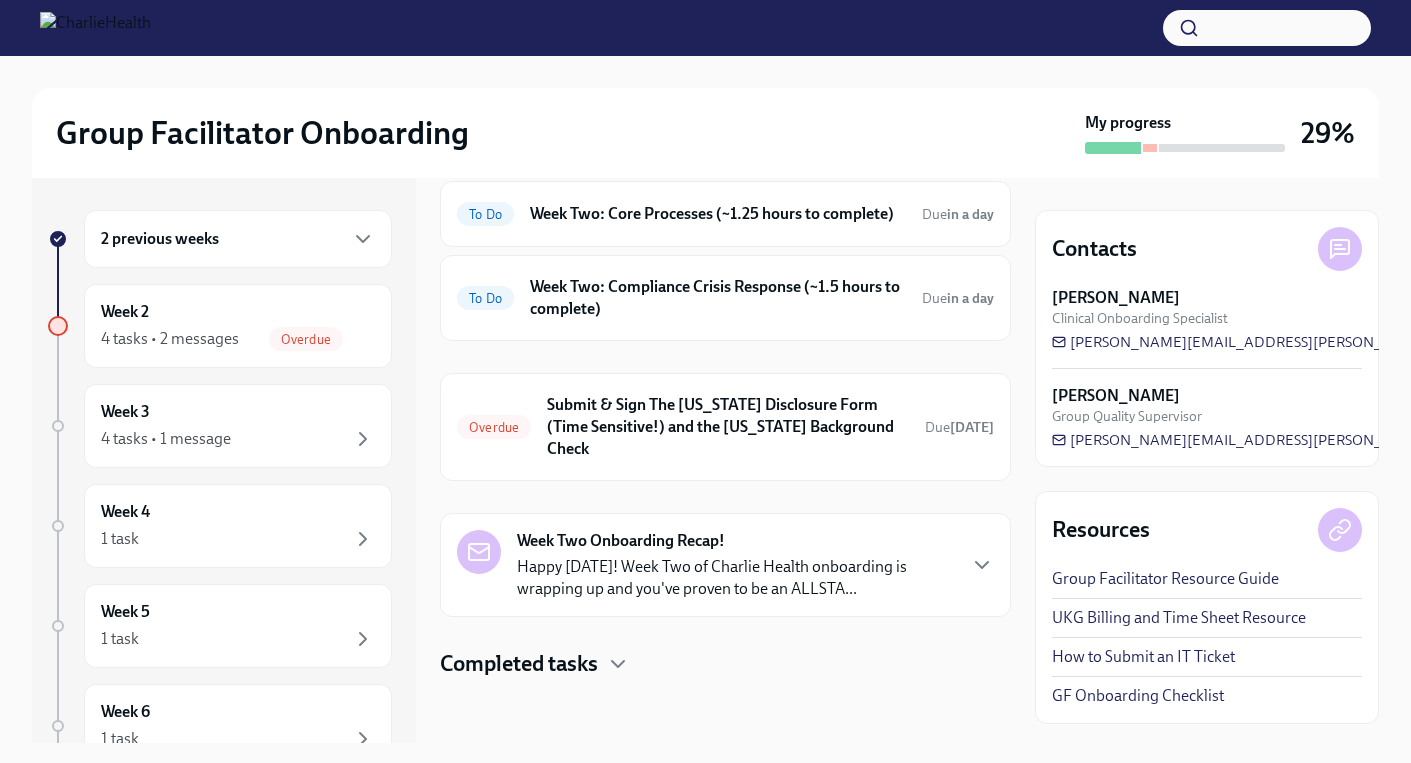 scroll, scrollTop: 889, scrollLeft: 0, axis: vertical 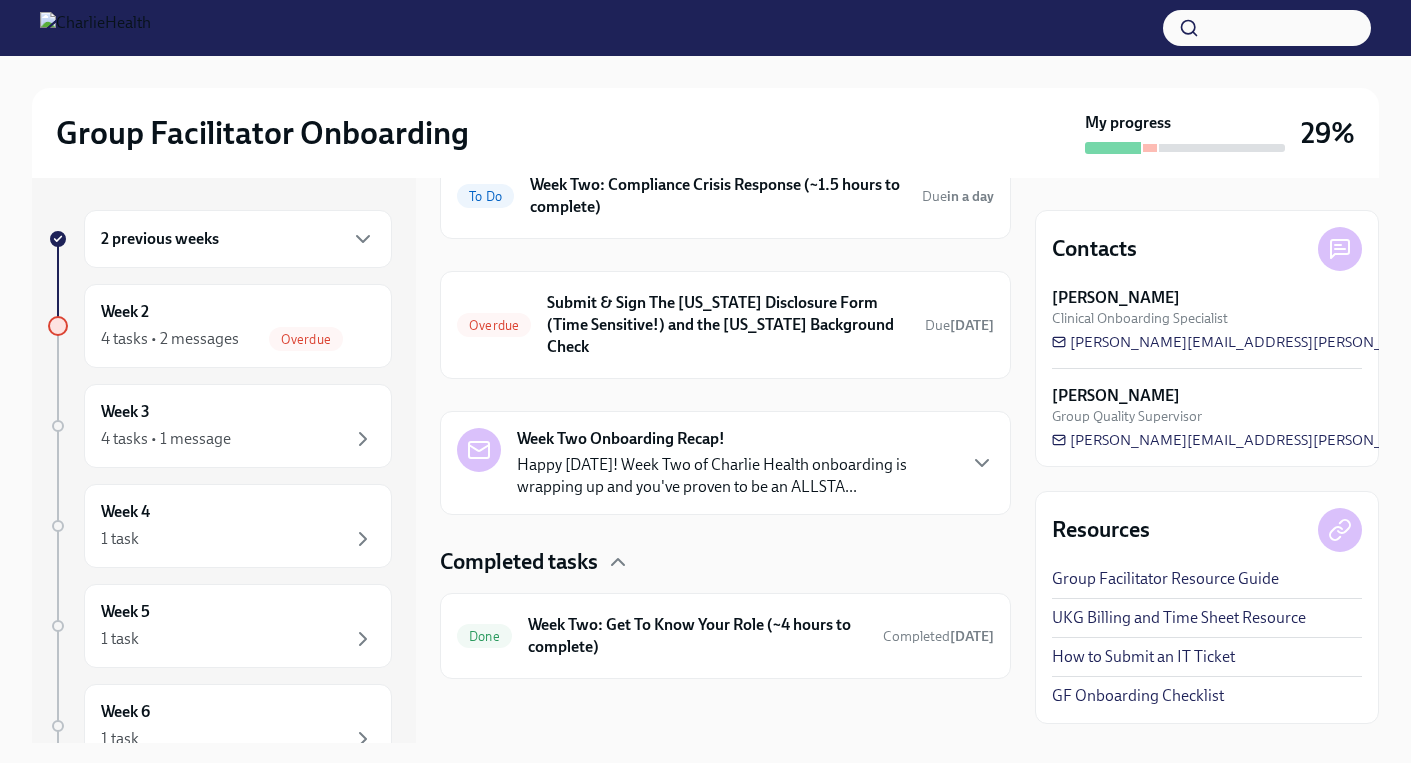 click on "Happy Week Two! [DATE] You made it to Week Two of onboarding! Congrats!
If you haven't completed all of your Week One tasks, please do so as soon as you can. The path is designed to keep you on track for your three weeks of onboarding, and falling behind can cause delays in your start with us.
In Week Two you'll focus more on your role-specific responsibilities, meet with your supervisor, and shadow groups! (This is a  fun  week 🥳)
If you have any concerns, please reach out to your Onboarding Specialist, [PERSON_NAME] immediately.
Reach out to IT
If you're having issues accessing any systems, ➡️  submit a ticket HERE .
Office Hours
We have an optional  Onboarding Office Hour every [DATE] from 3-4pm MT  if you have questions or would like to connect! You can find the link for this meeting in the ➡️  #gf-onboarding  Slack channel. To Do Week Two: Core Processes (~1.25 hours to complete) Due  in a day To Do Week Two: Compliance Crisis Response (~1.5 hours to complete) Due  Due" at bounding box center [725, 68] 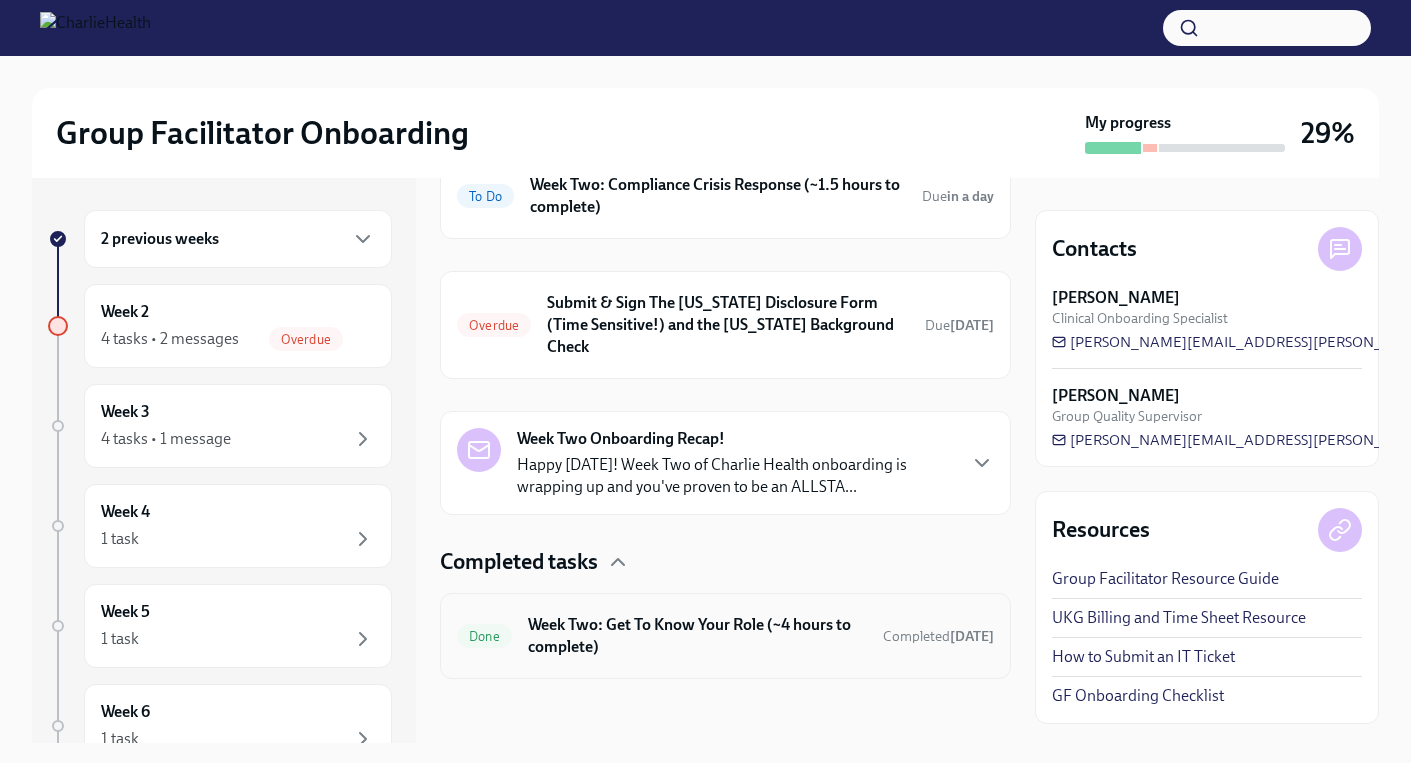 click on "Week Two: Get To Know Your Role (~4 hours to complete)" at bounding box center [697, 636] 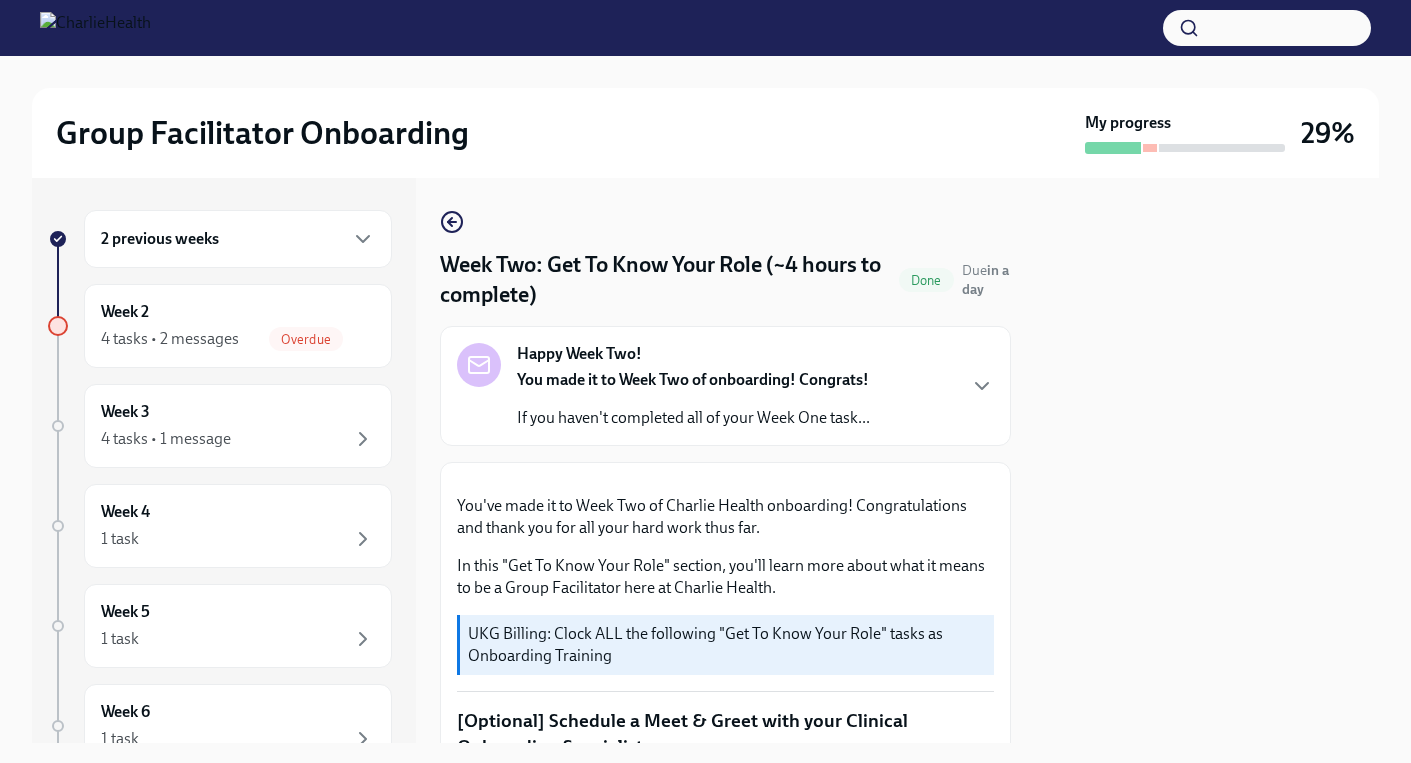 click at bounding box center [1207, 460] 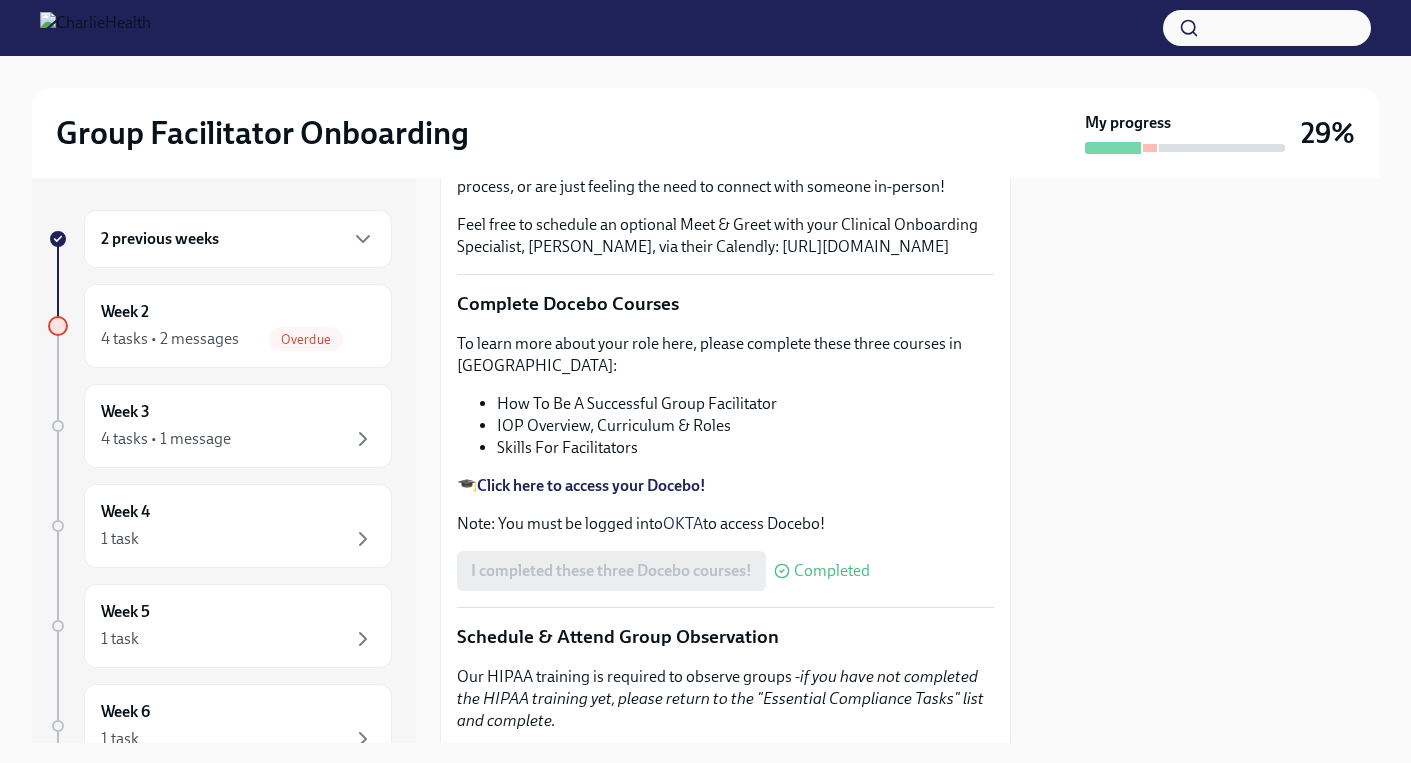 scroll, scrollTop: 661, scrollLeft: 0, axis: vertical 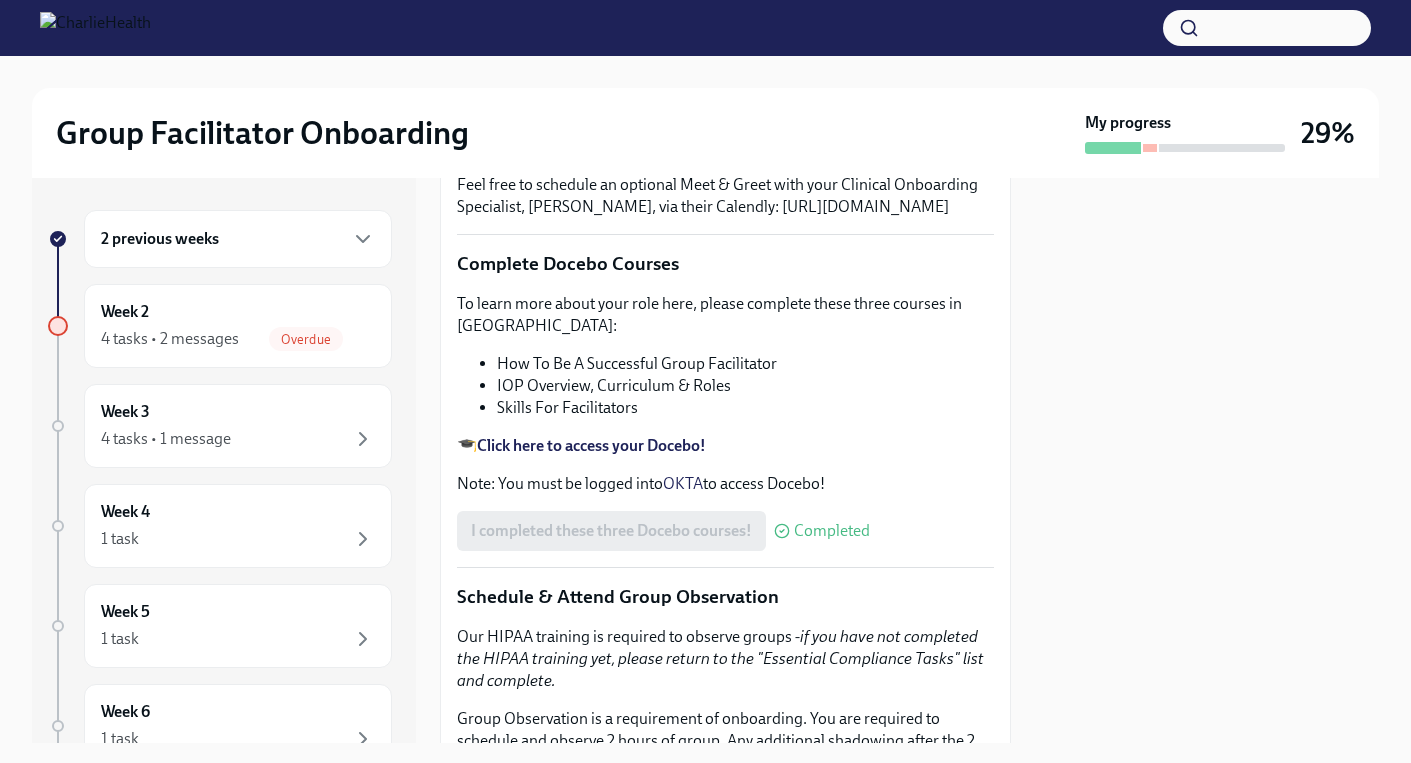 click at bounding box center [1207, 460] 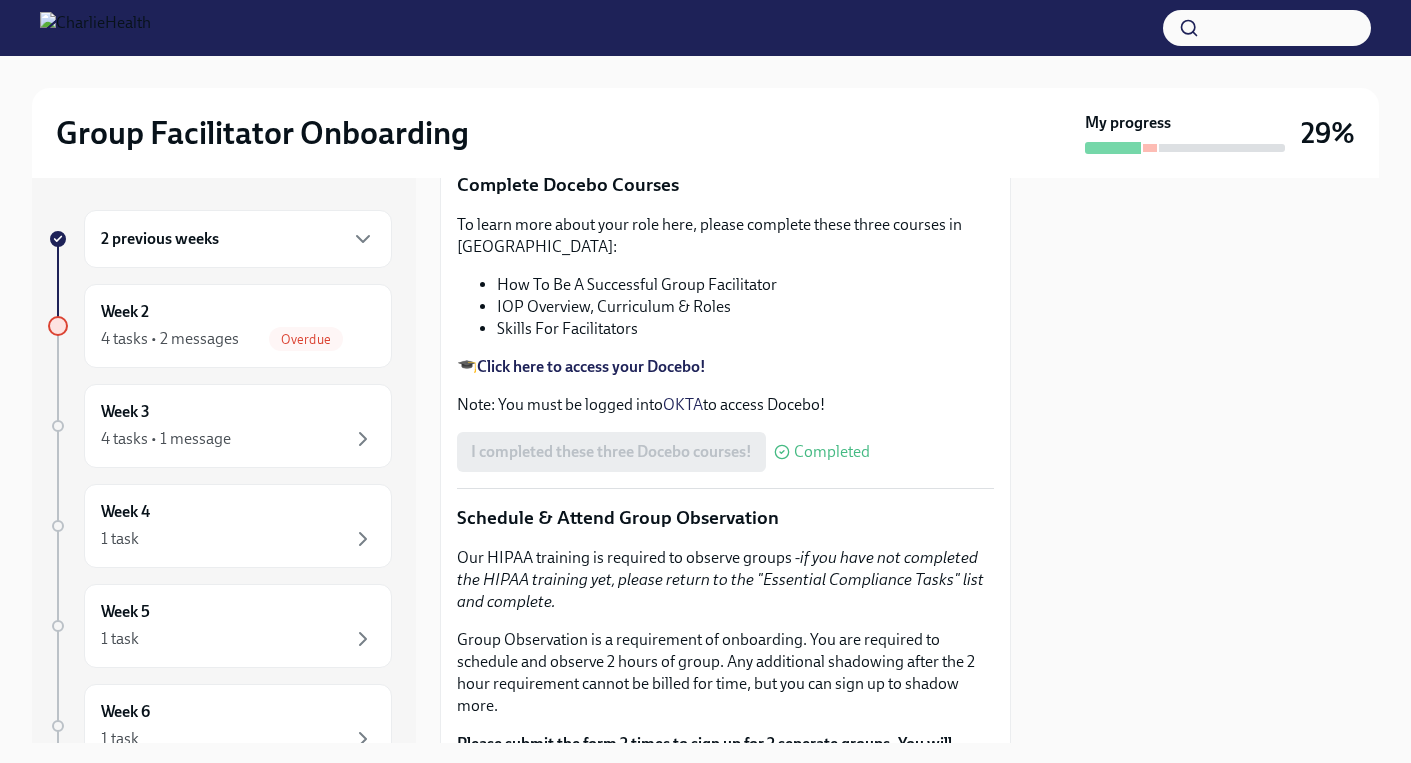 scroll, scrollTop: 680, scrollLeft: 0, axis: vertical 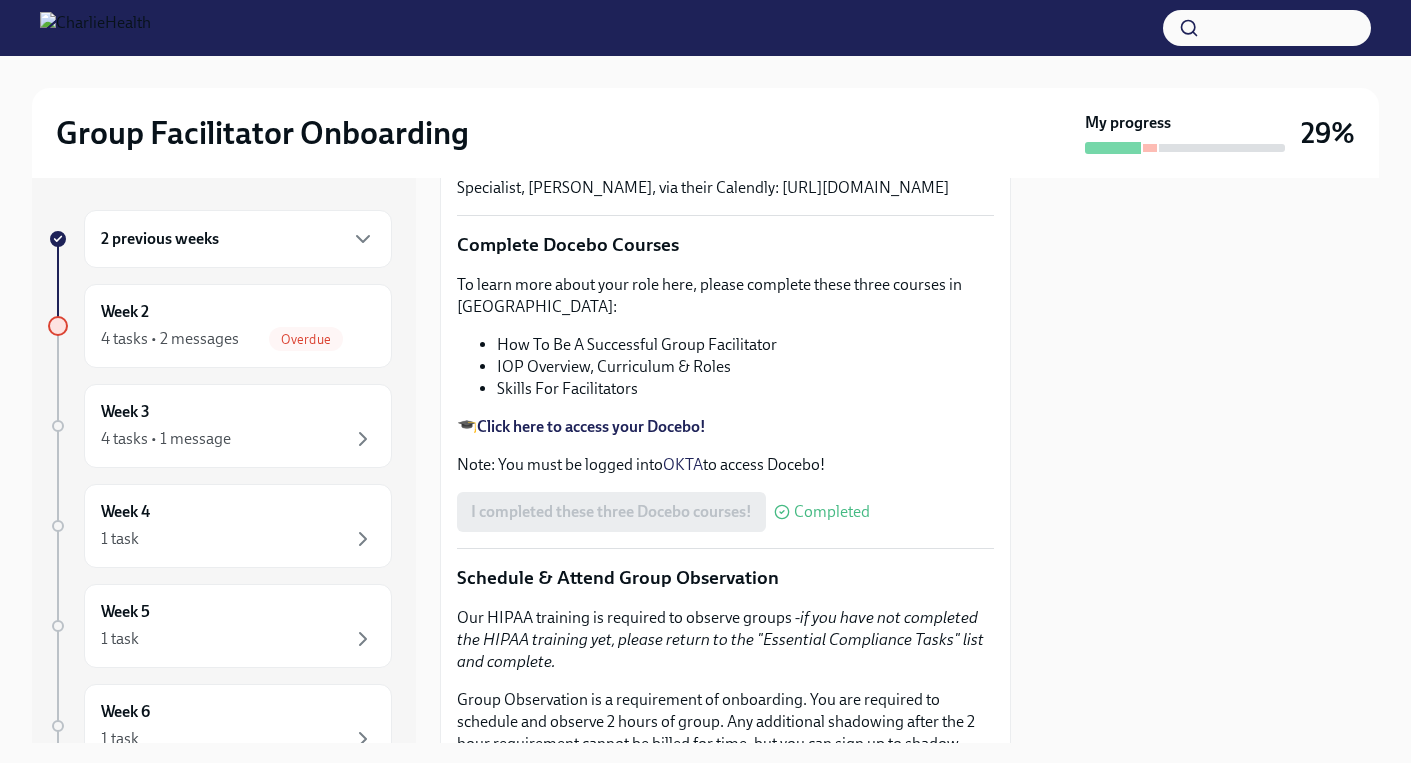 click on "[Optional] Schedule a Meet & Greet with your Clinical Onboarding Specialist" at bounding box center (725, 53) 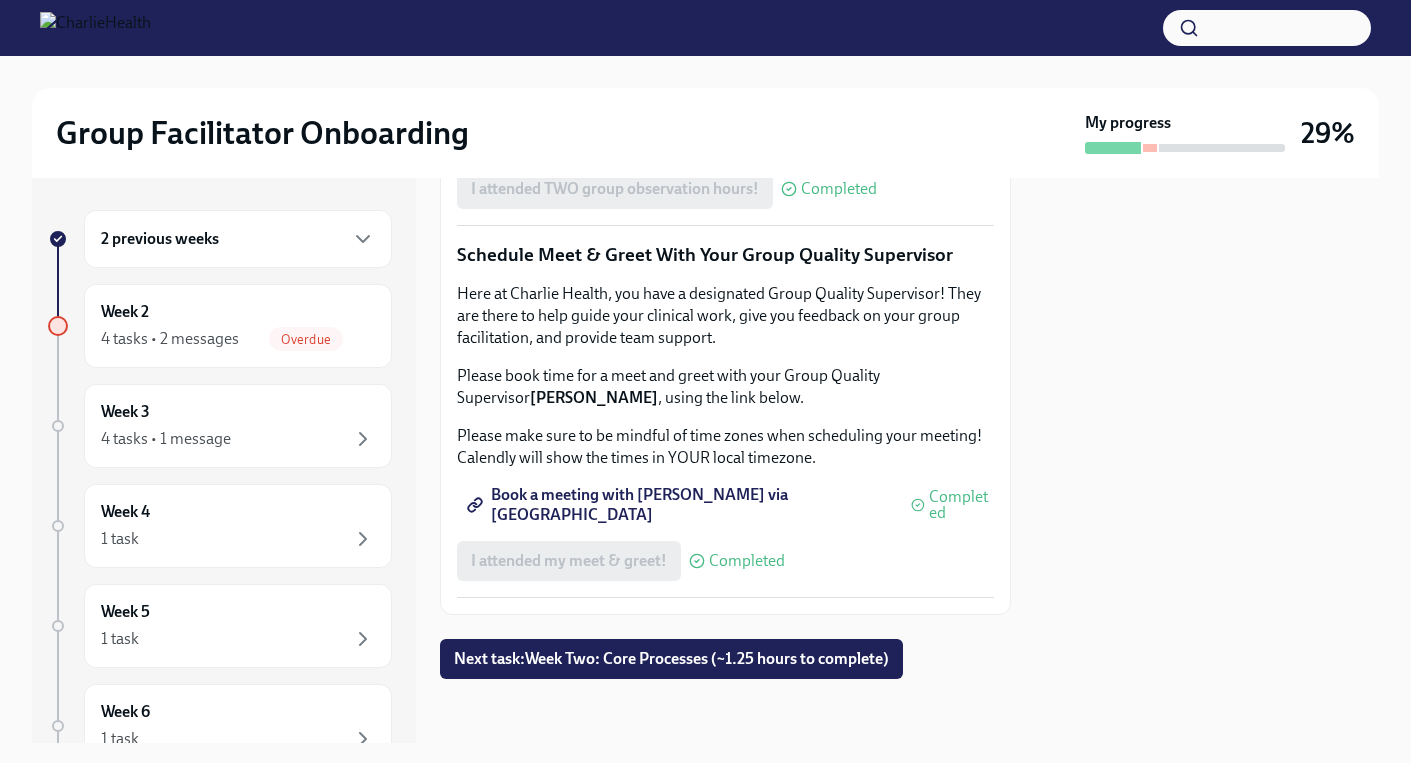 scroll, scrollTop: 2021, scrollLeft: 0, axis: vertical 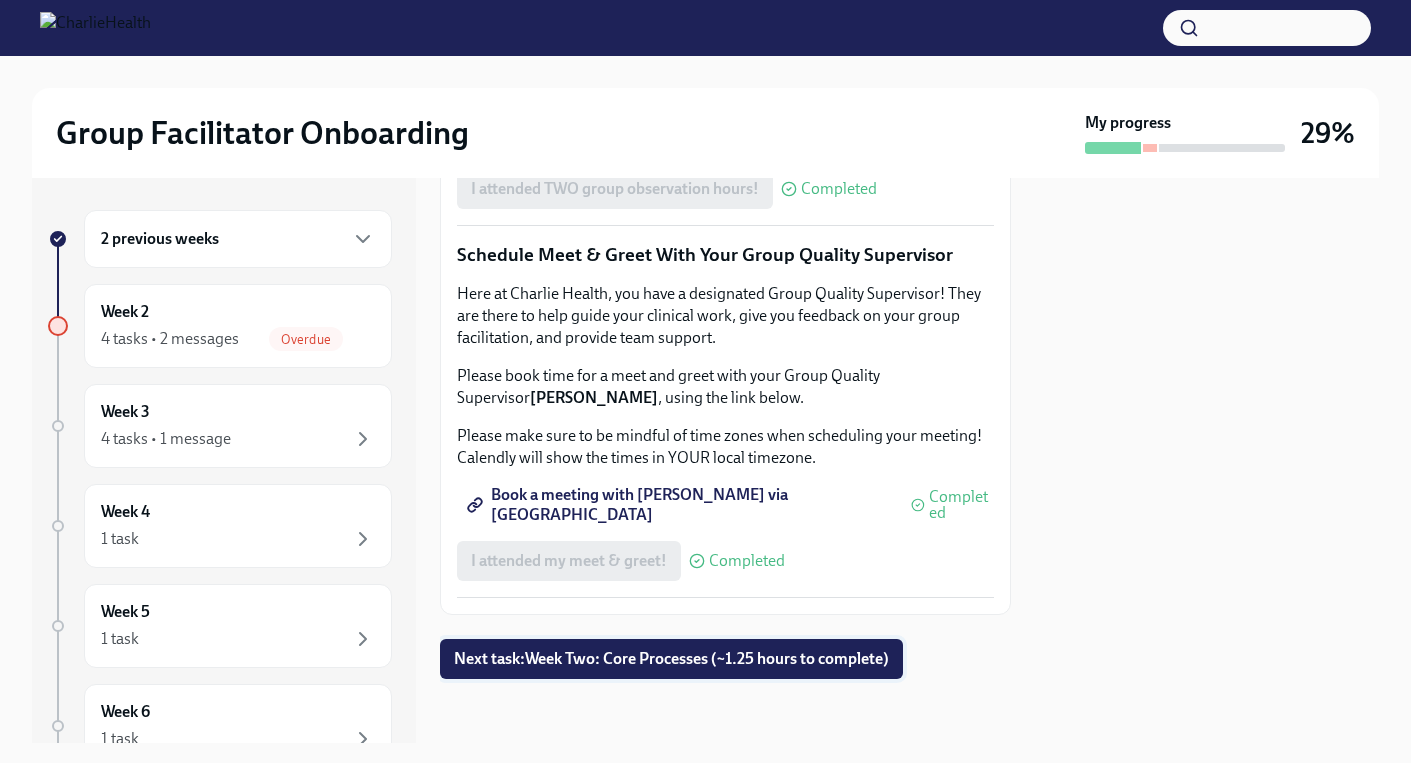 click on "Next task :  Week Two: Core Processes (~1.25 hours to complete)" at bounding box center (671, 659) 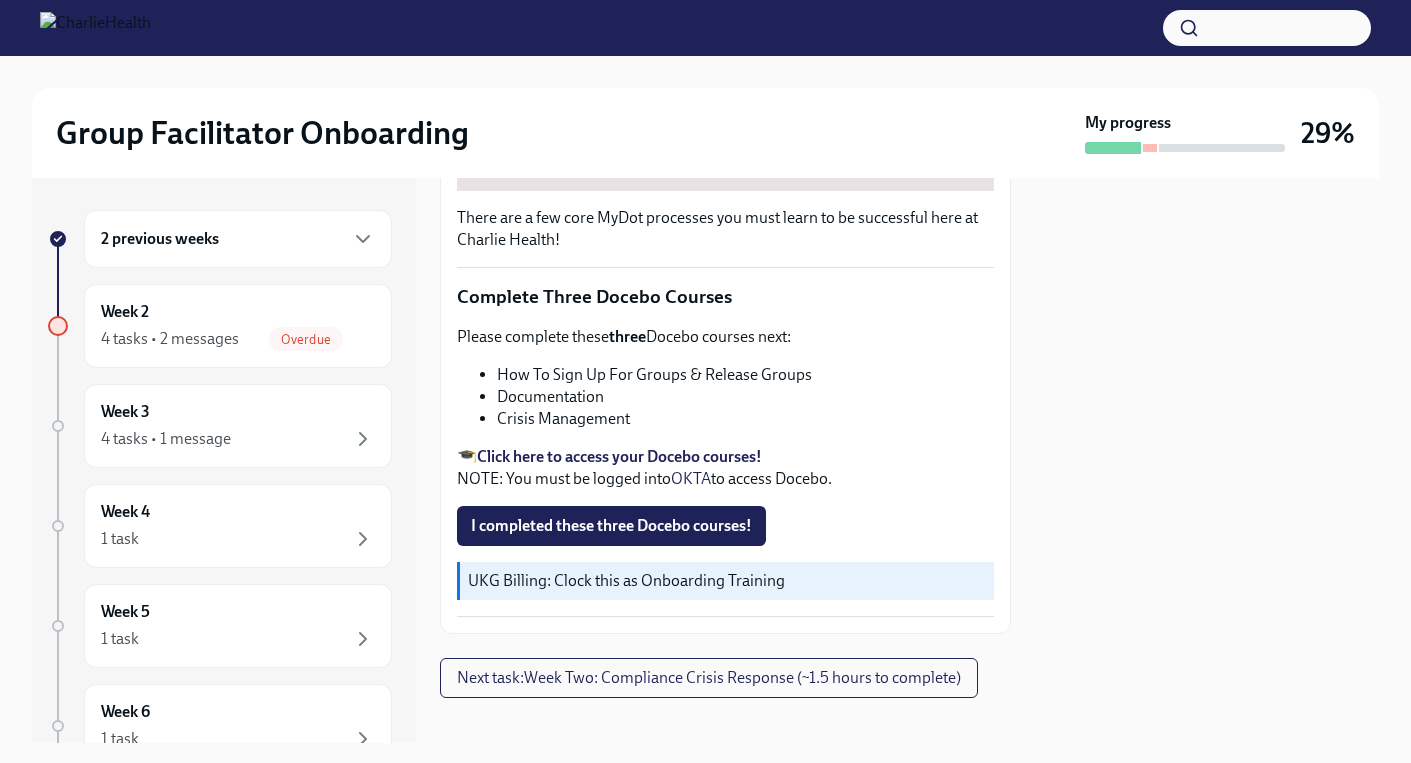 scroll, scrollTop: 645, scrollLeft: 0, axis: vertical 